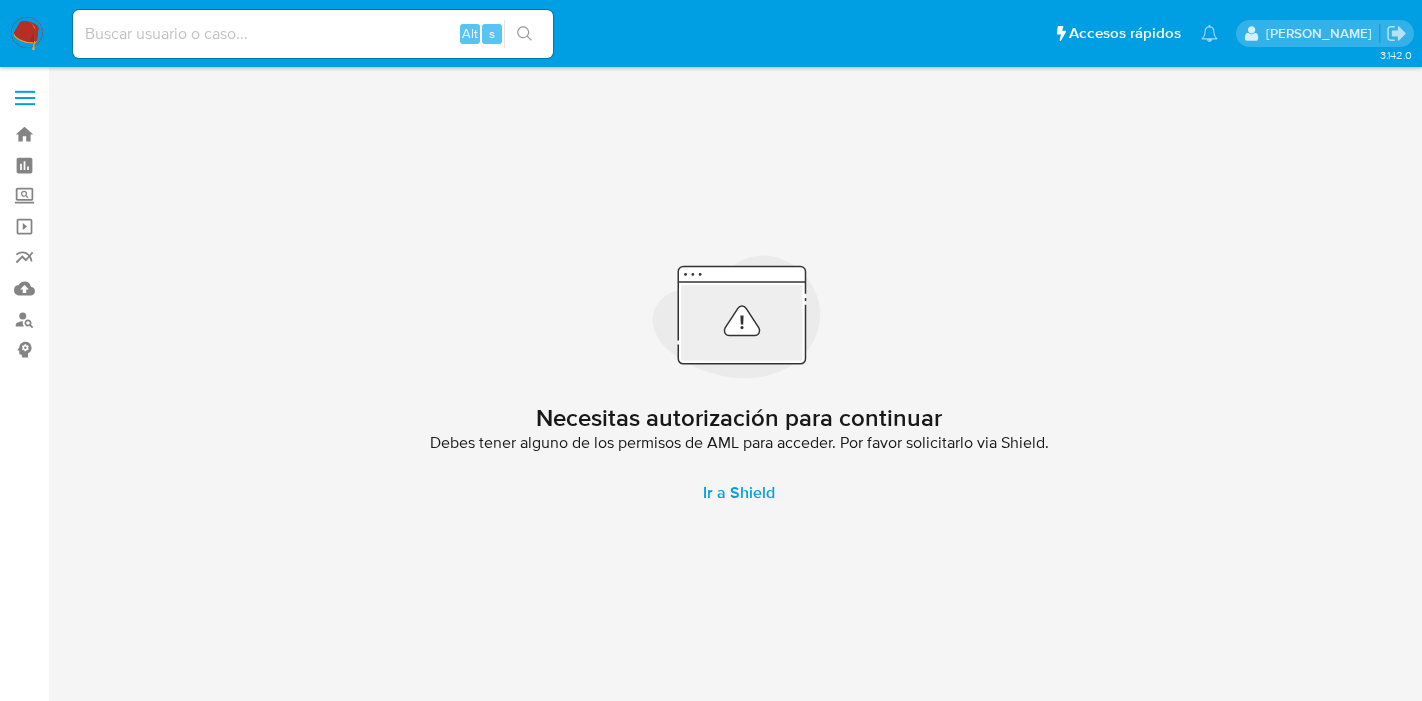scroll, scrollTop: 0, scrollLeft: 0, axis: both 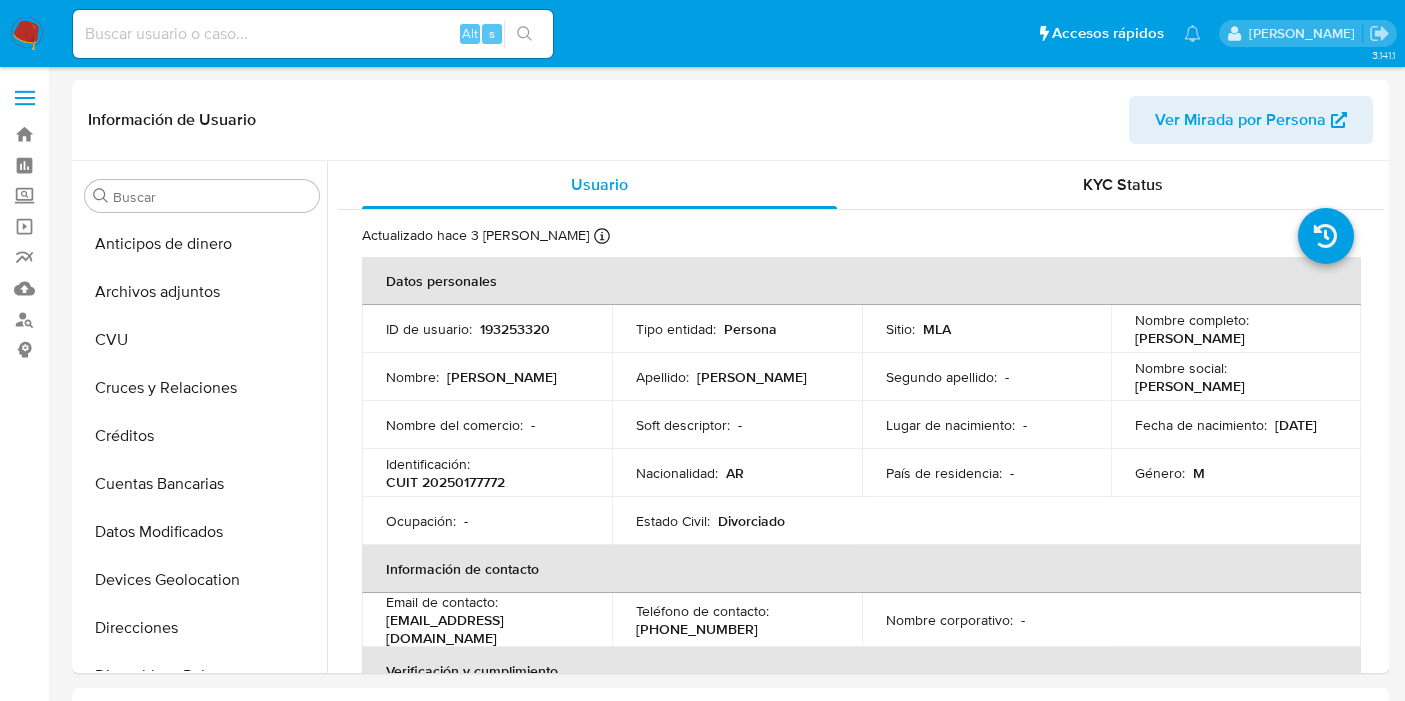 select on "10" 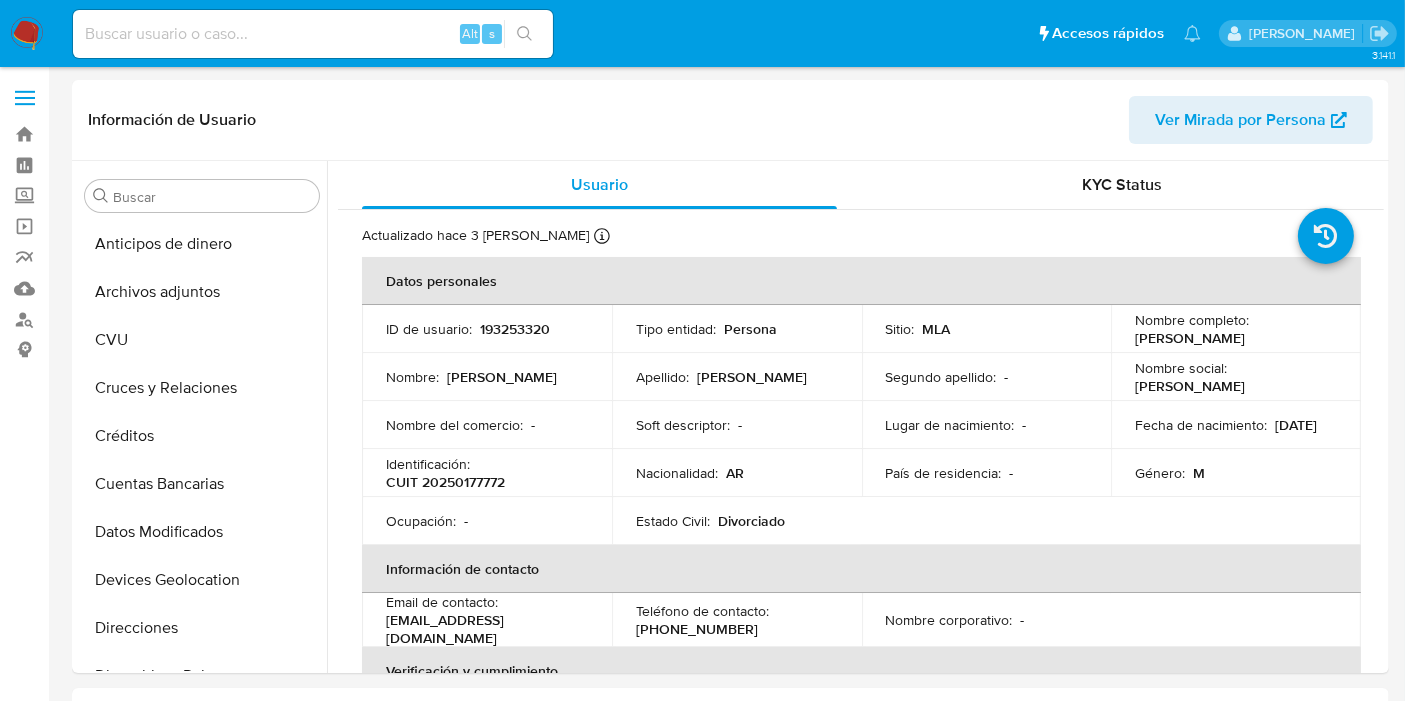 scroll, scrollTop: 891, scrollLeft: 0, axis: vertical 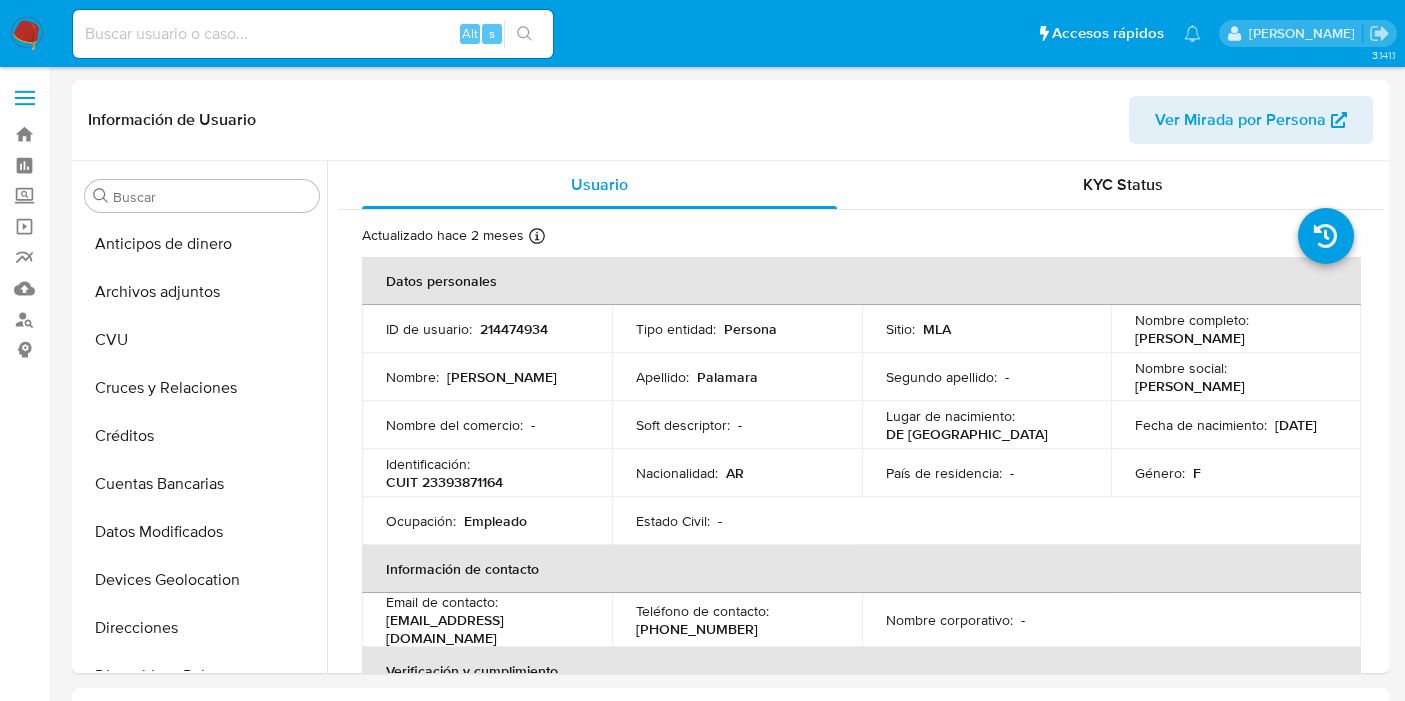 select on "10" 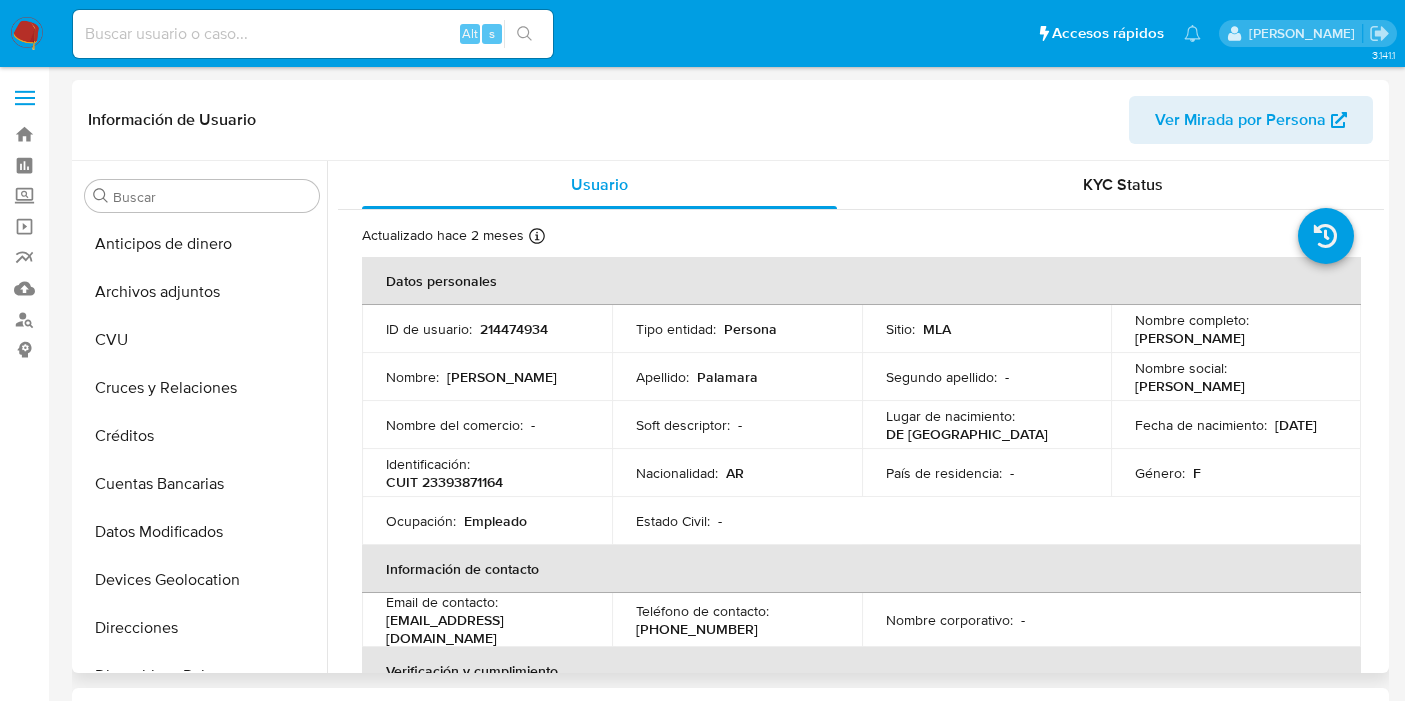 scroll, scrollTop: 0, scrollLeft: 0, axis: both 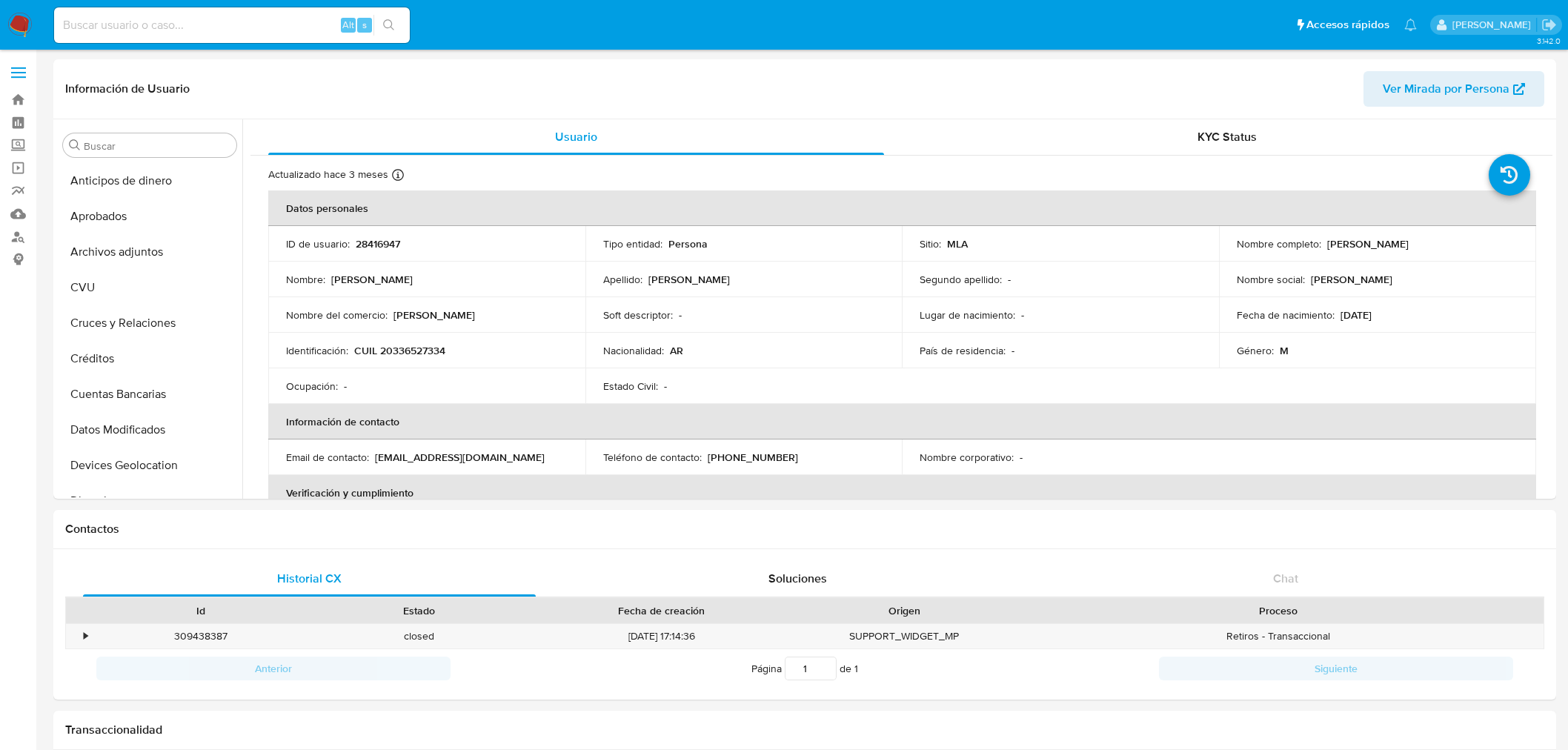select on "10" 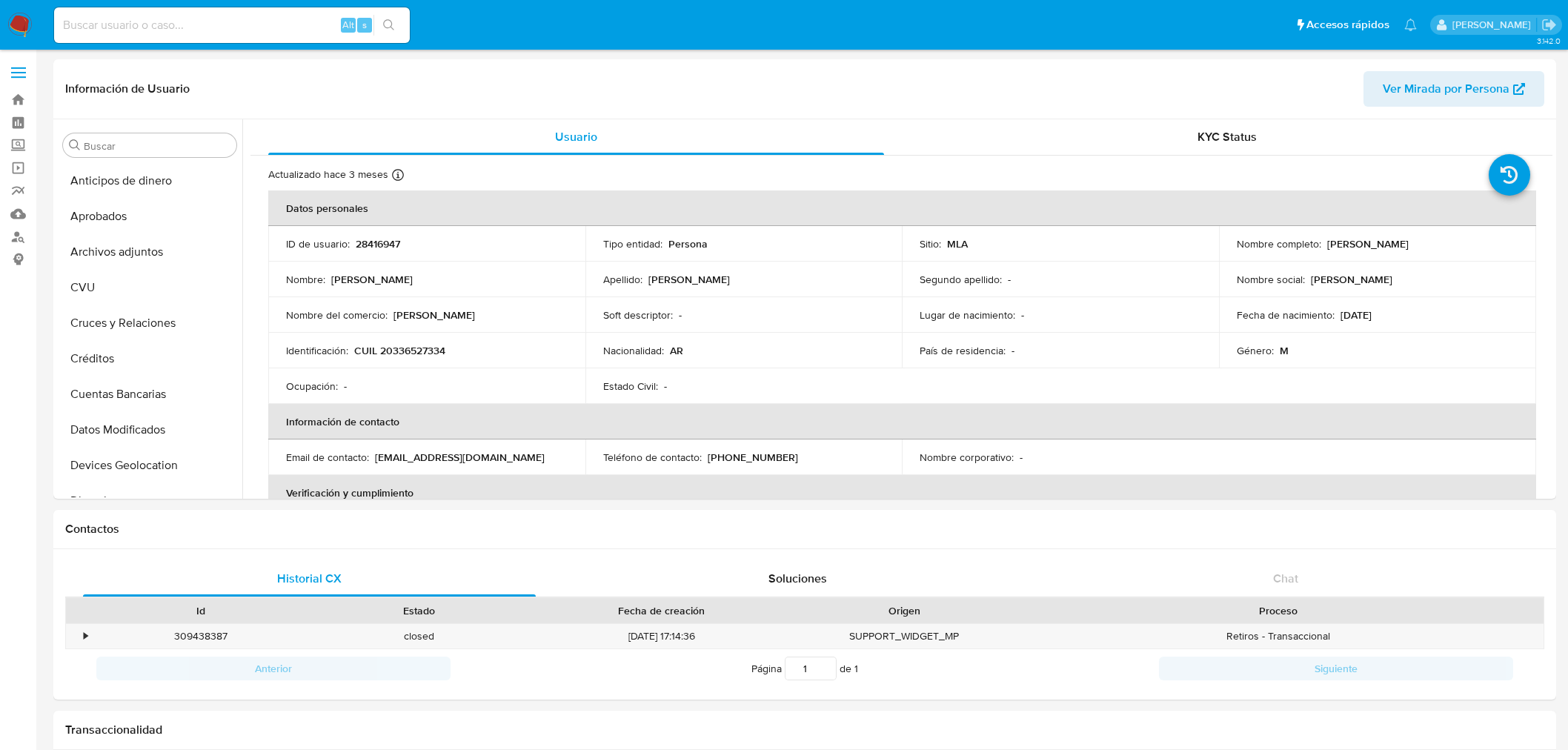 scroll, scrollTop: 0, scrollLeft: 0, axis: both 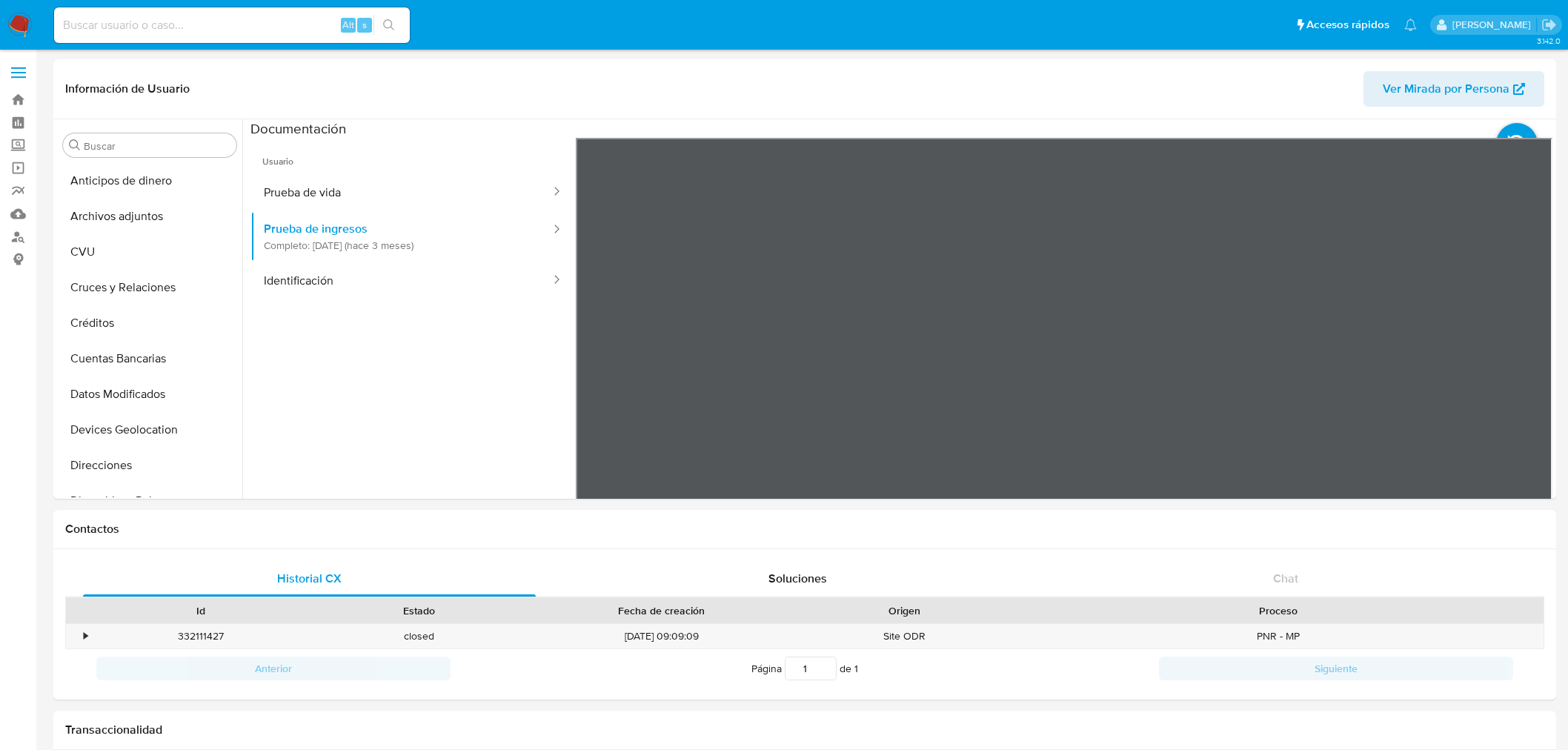 select on "10" 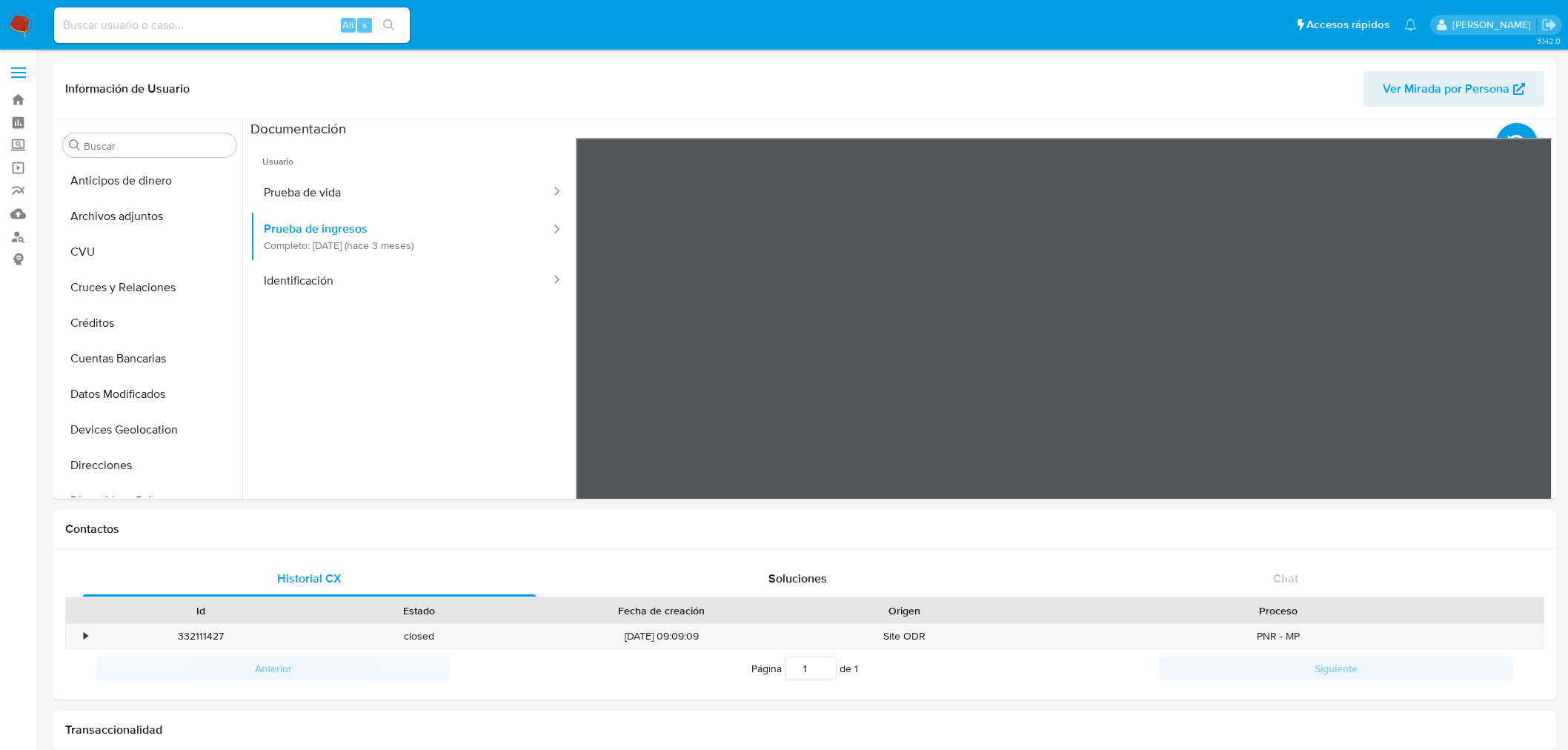 scroll, scrollTop: 0, scrollLeft: 0, axis: both 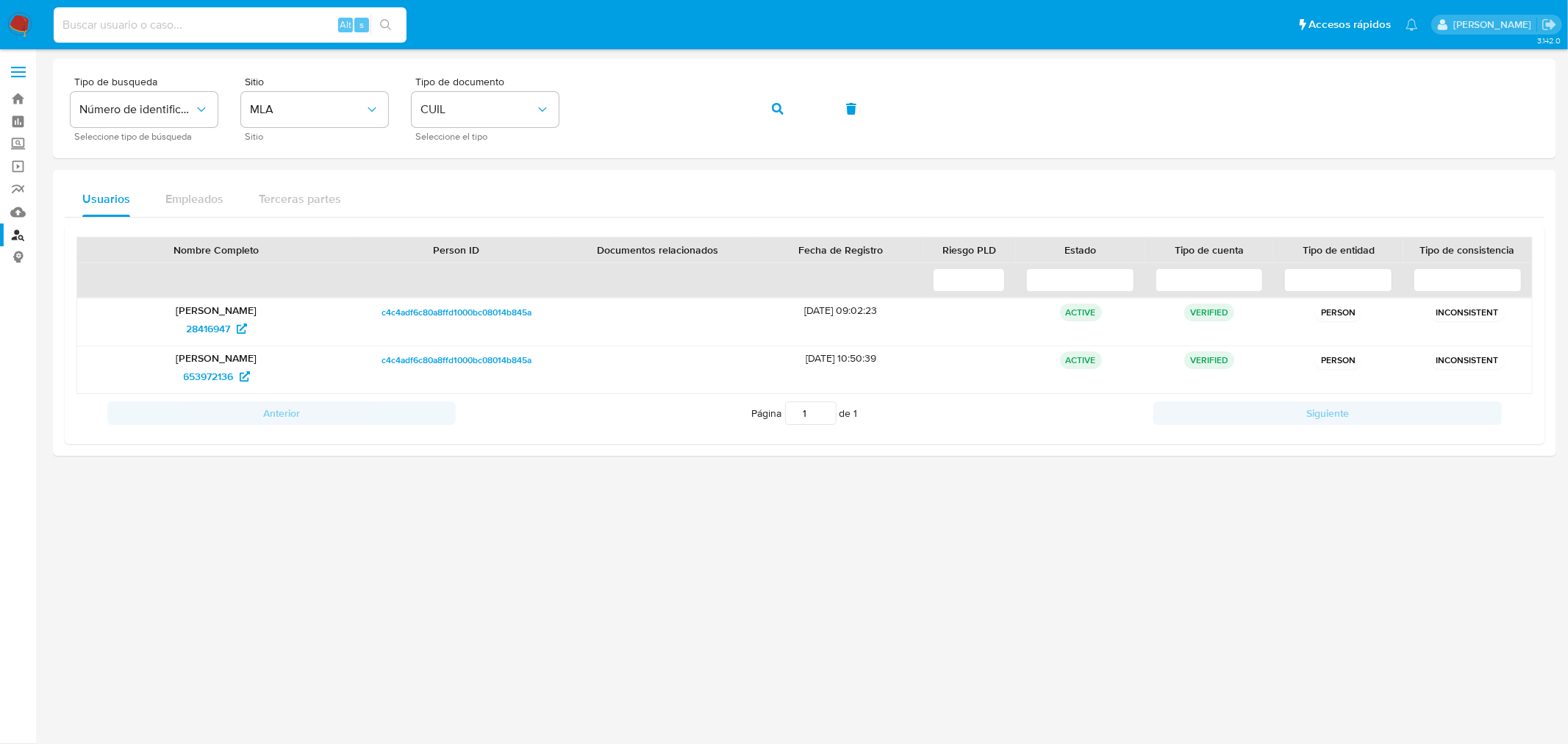 click at bounding box center (230, 25) 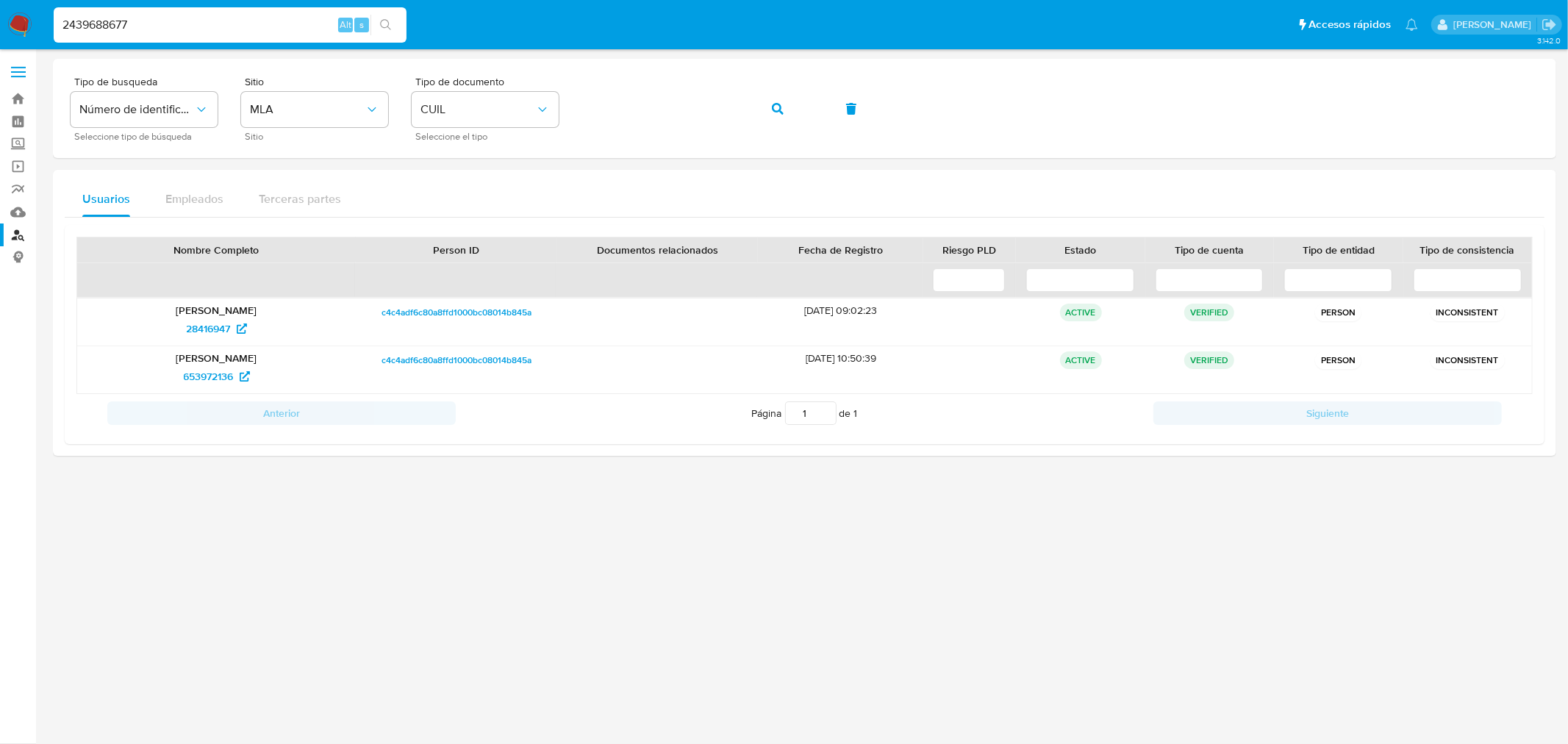 type on "2439688677" 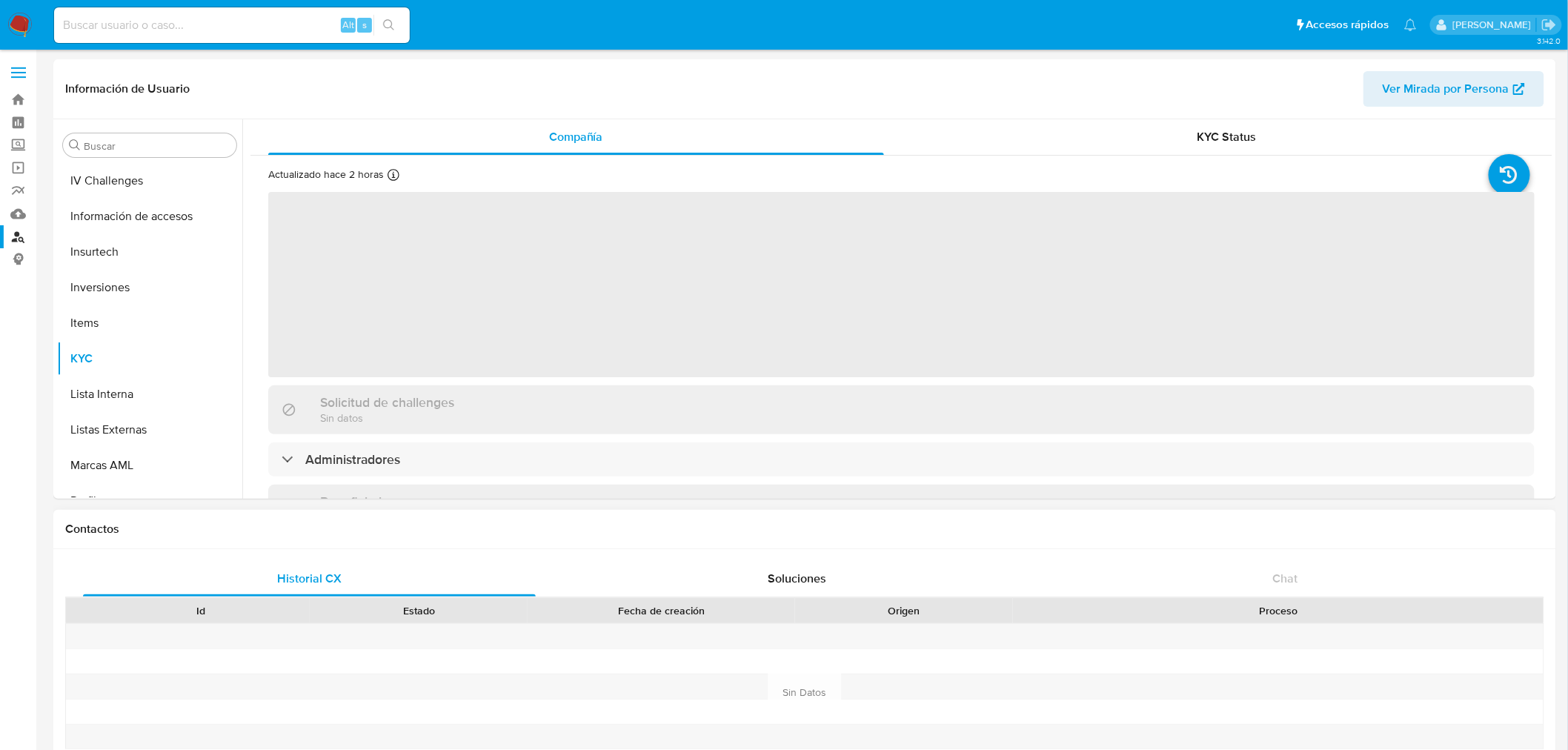 scroll, scrollTop: 661, scrollLeft: 0, axis: vertical 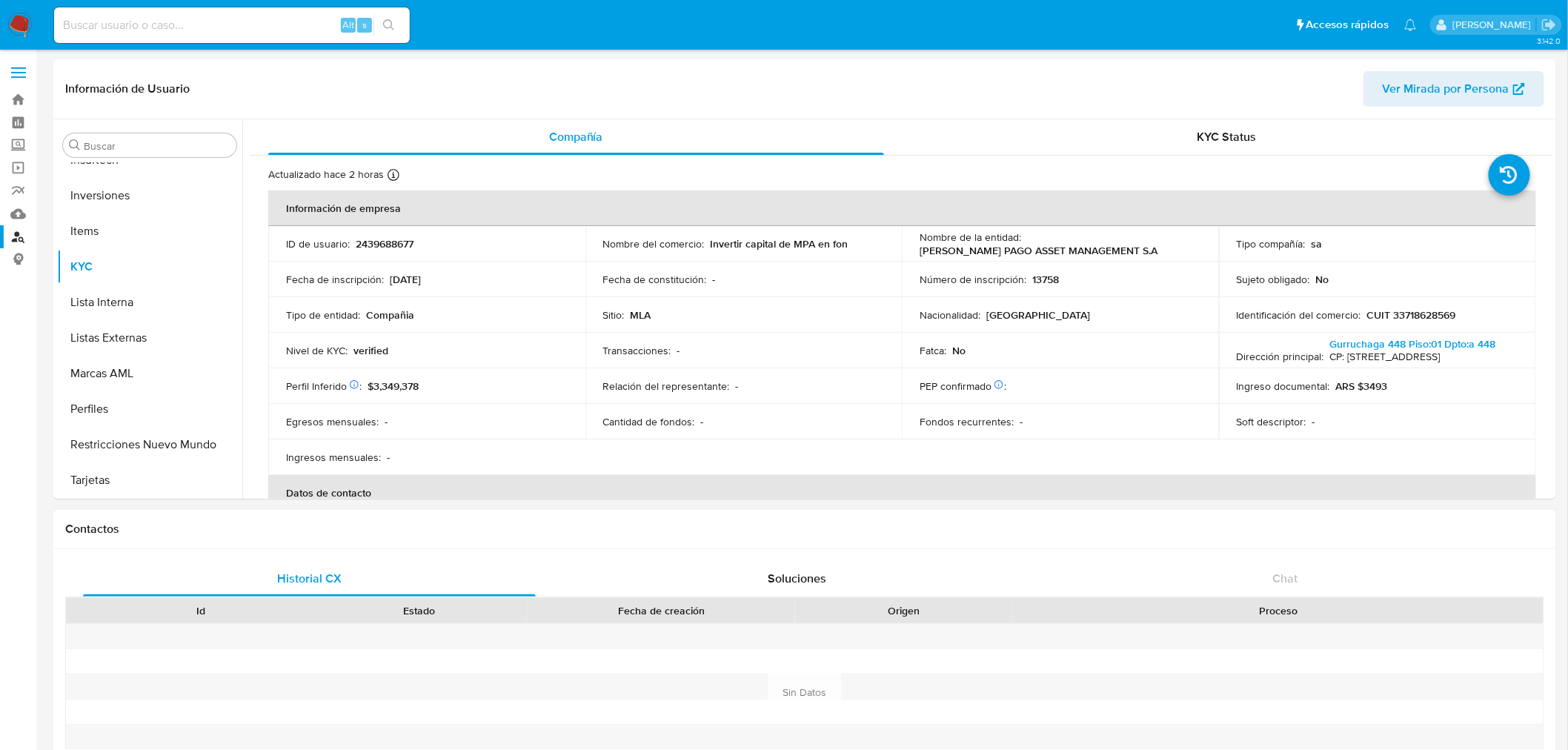 select on "10" 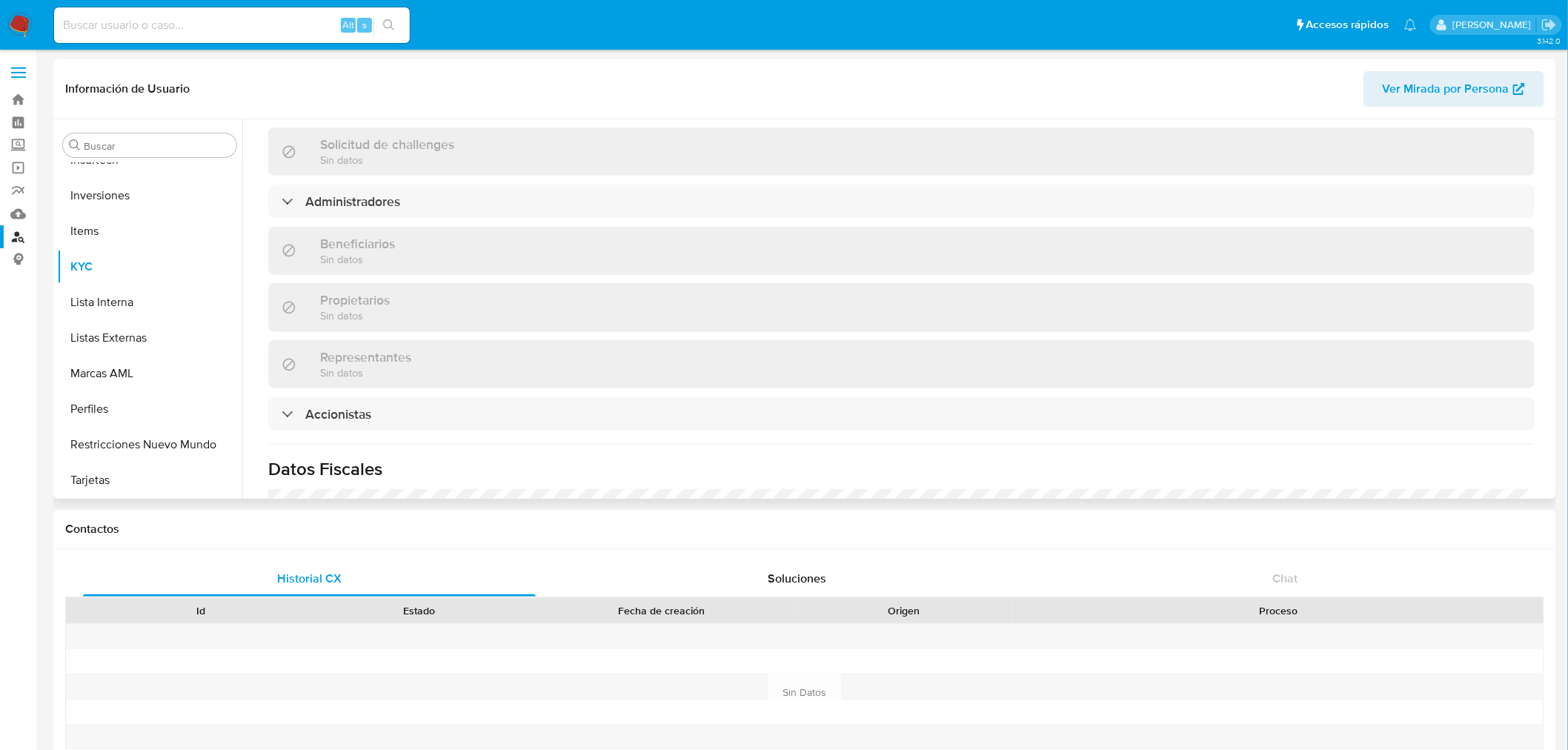 scroll, scrollTop: 741, scrollLeft: 0, axis: vertical 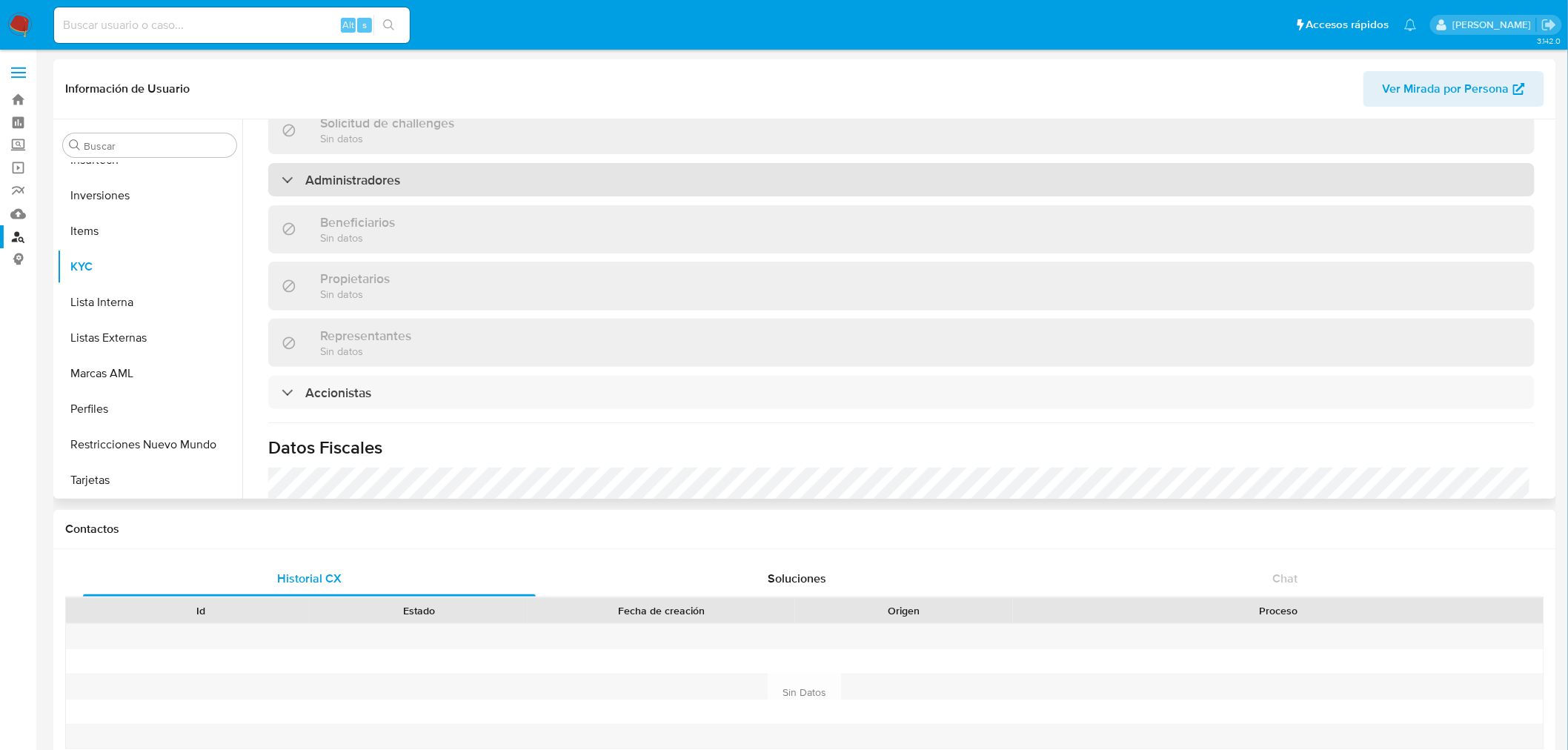 click on "Administradores" at bounding box center [353, 180] 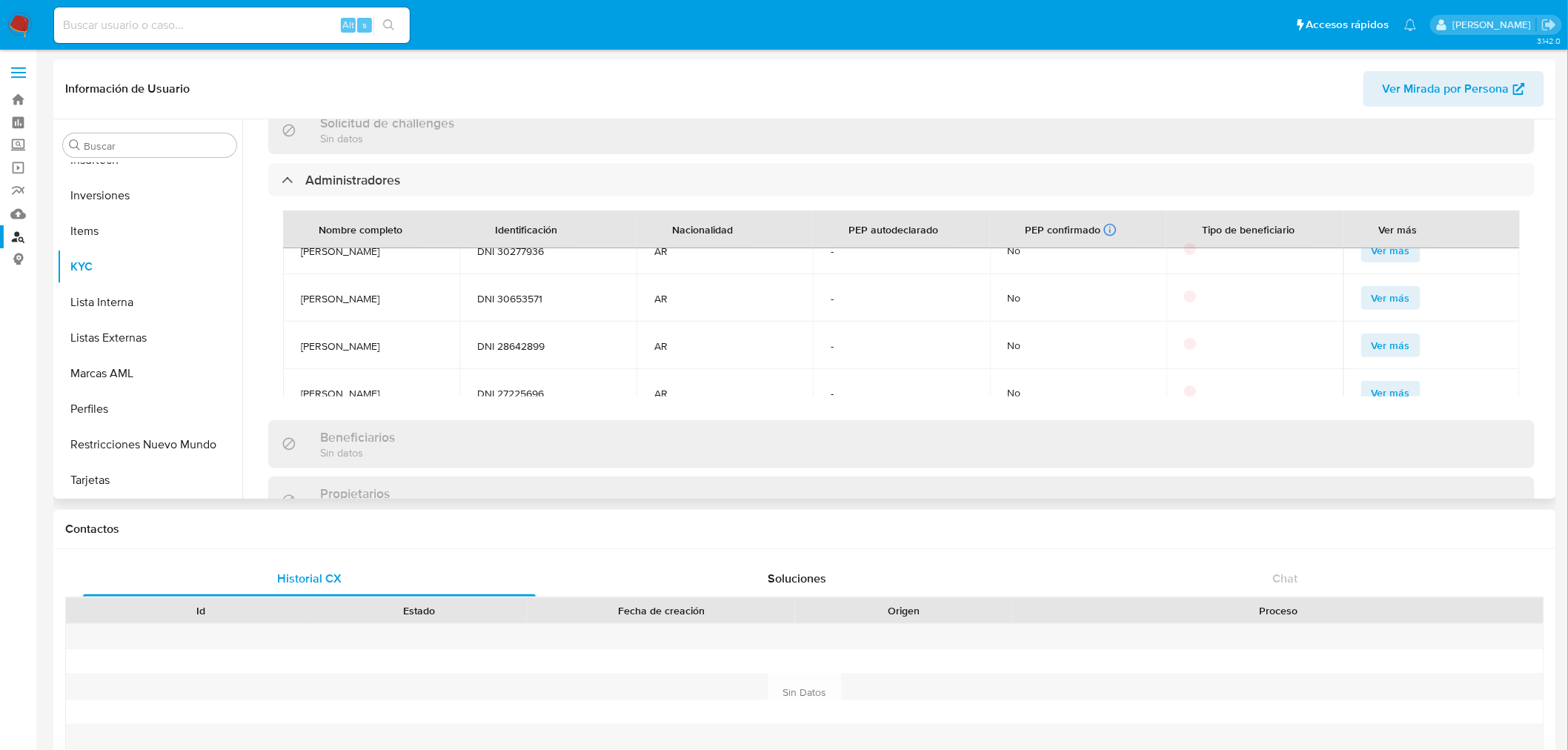 scroll, scrollTop: 42, scrollLeft: 0, axis: vertical 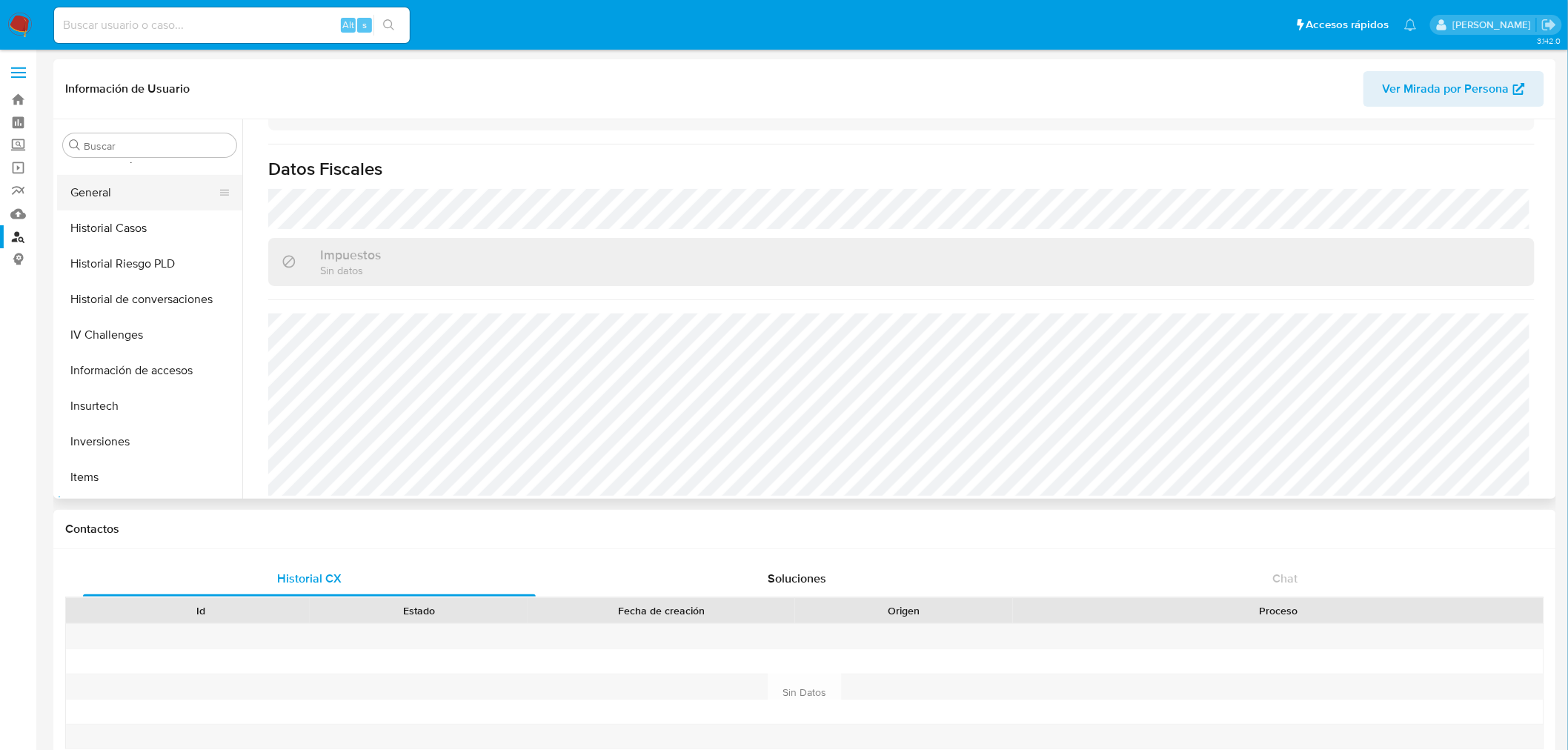 click on "General" at bounding box center (144, 193) 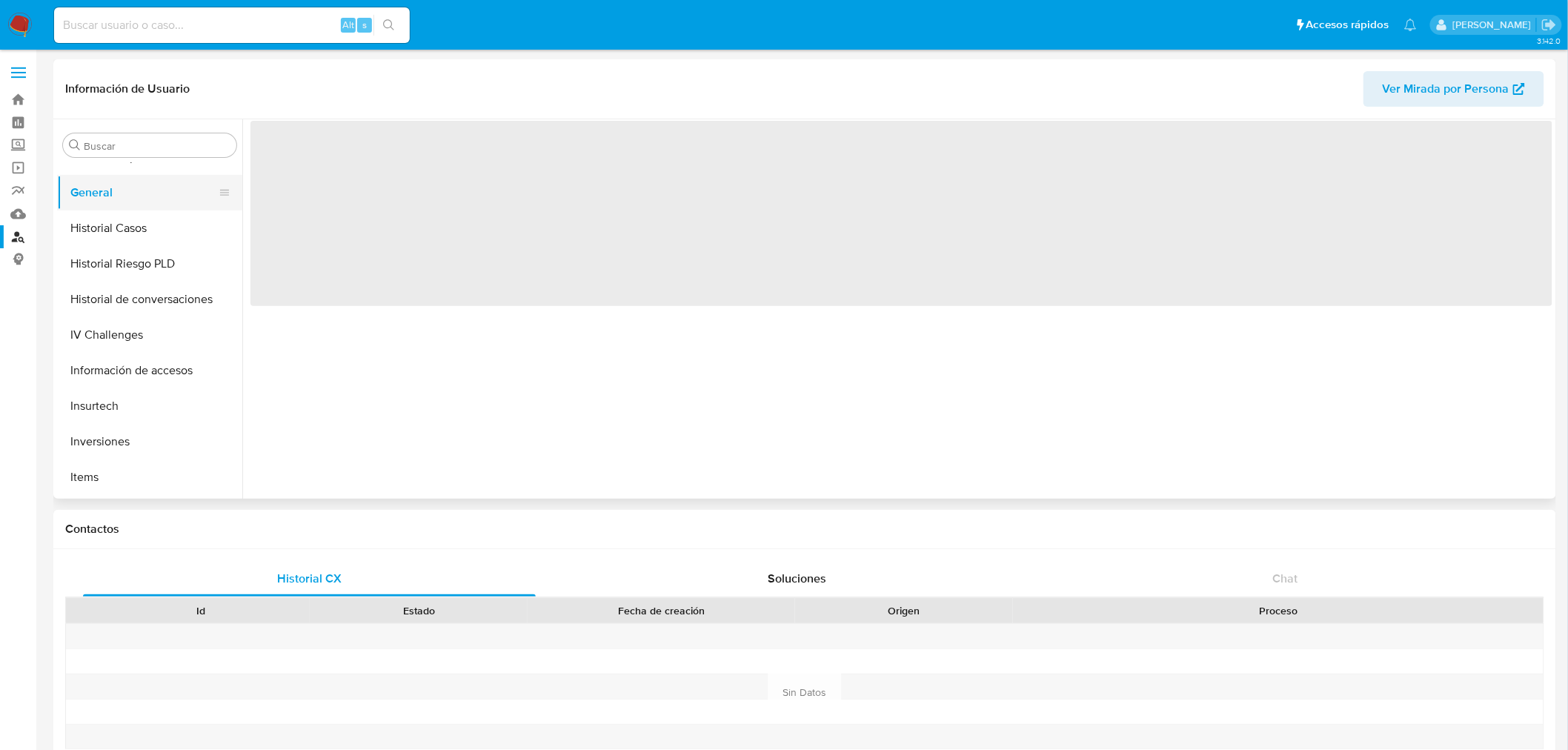 scroll, scrollTop: 0, scrollLeft: 0, axis: both 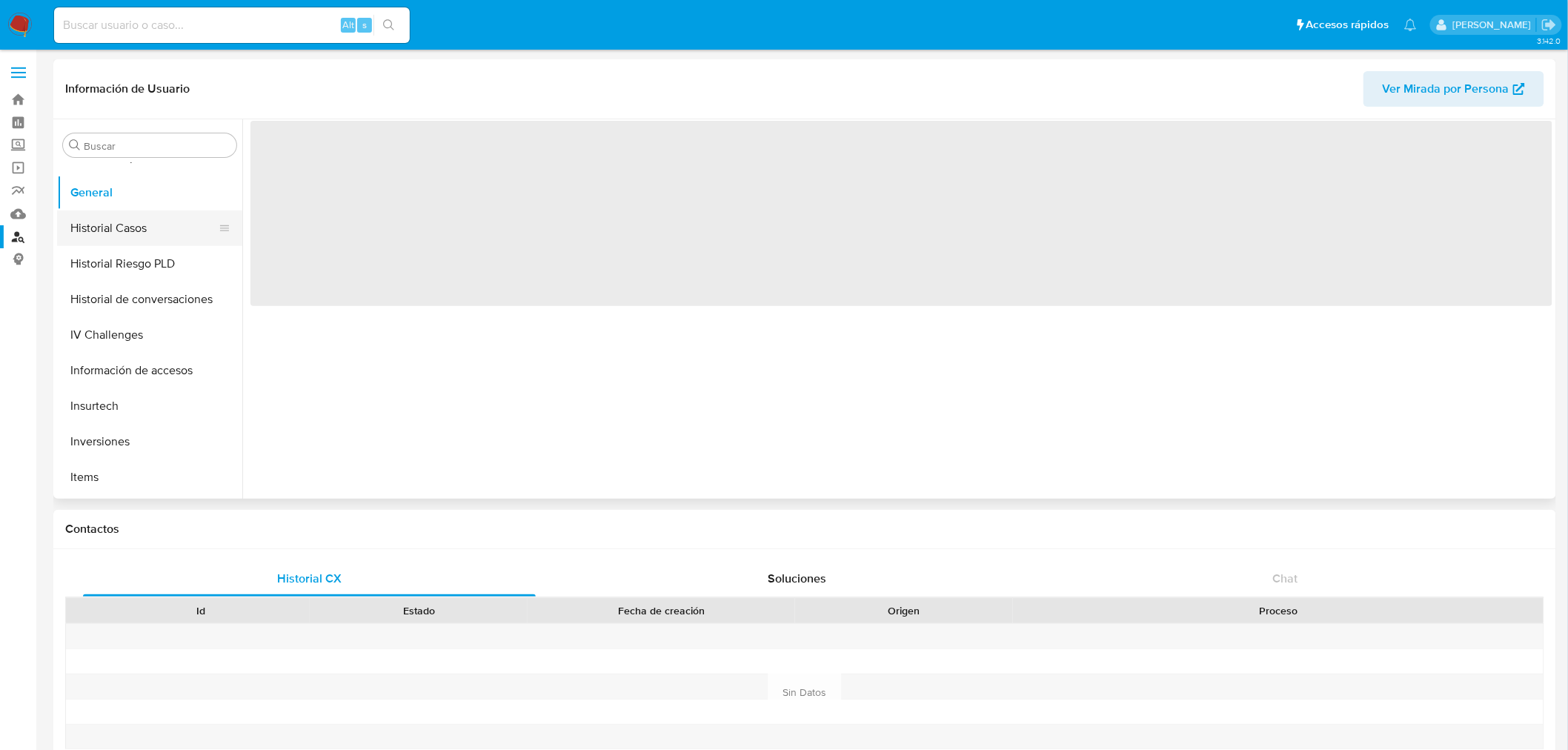 click on "Historial Casos" at bounding box center [144, 228] 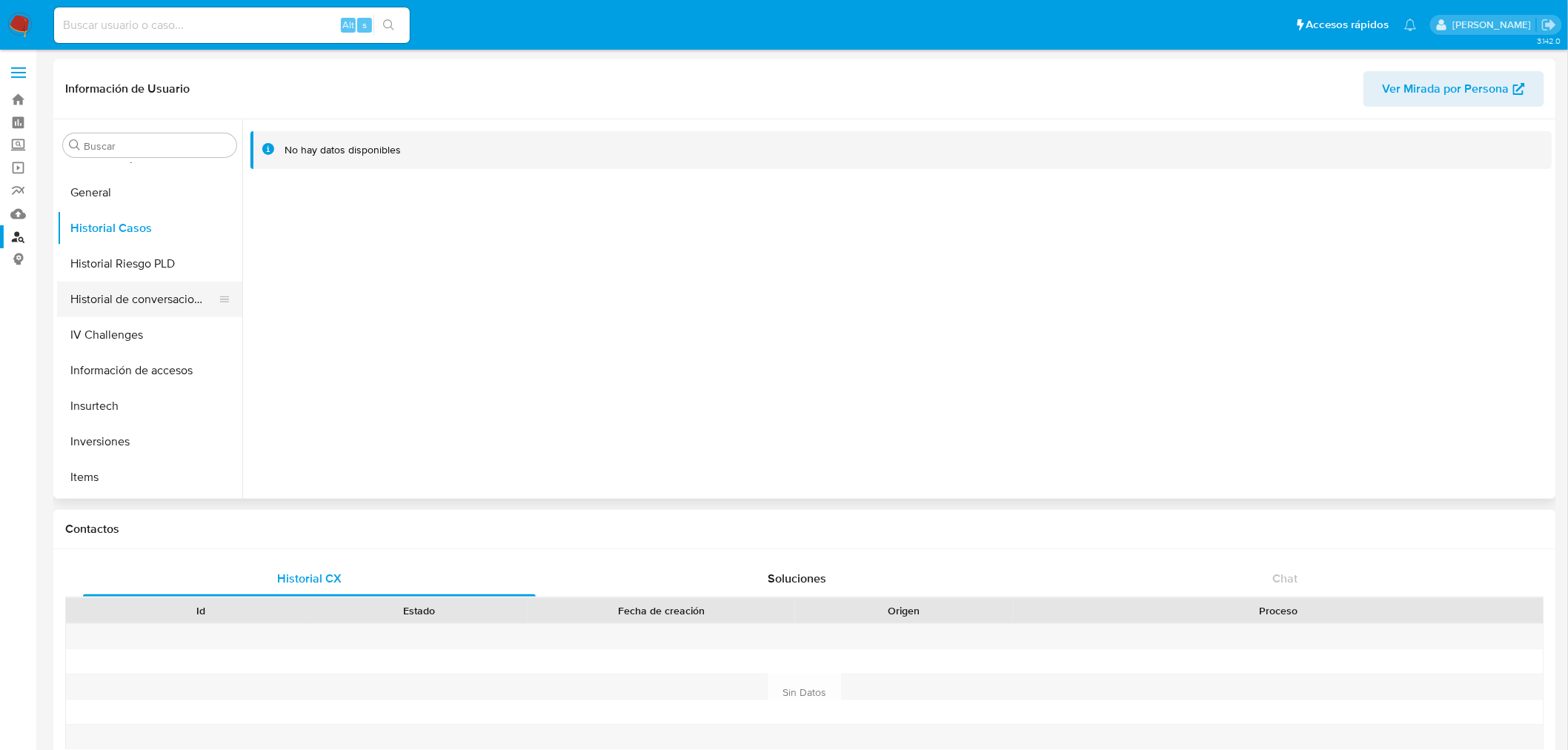click on "Historial de conversaciones" at bounding box center [144, 299] 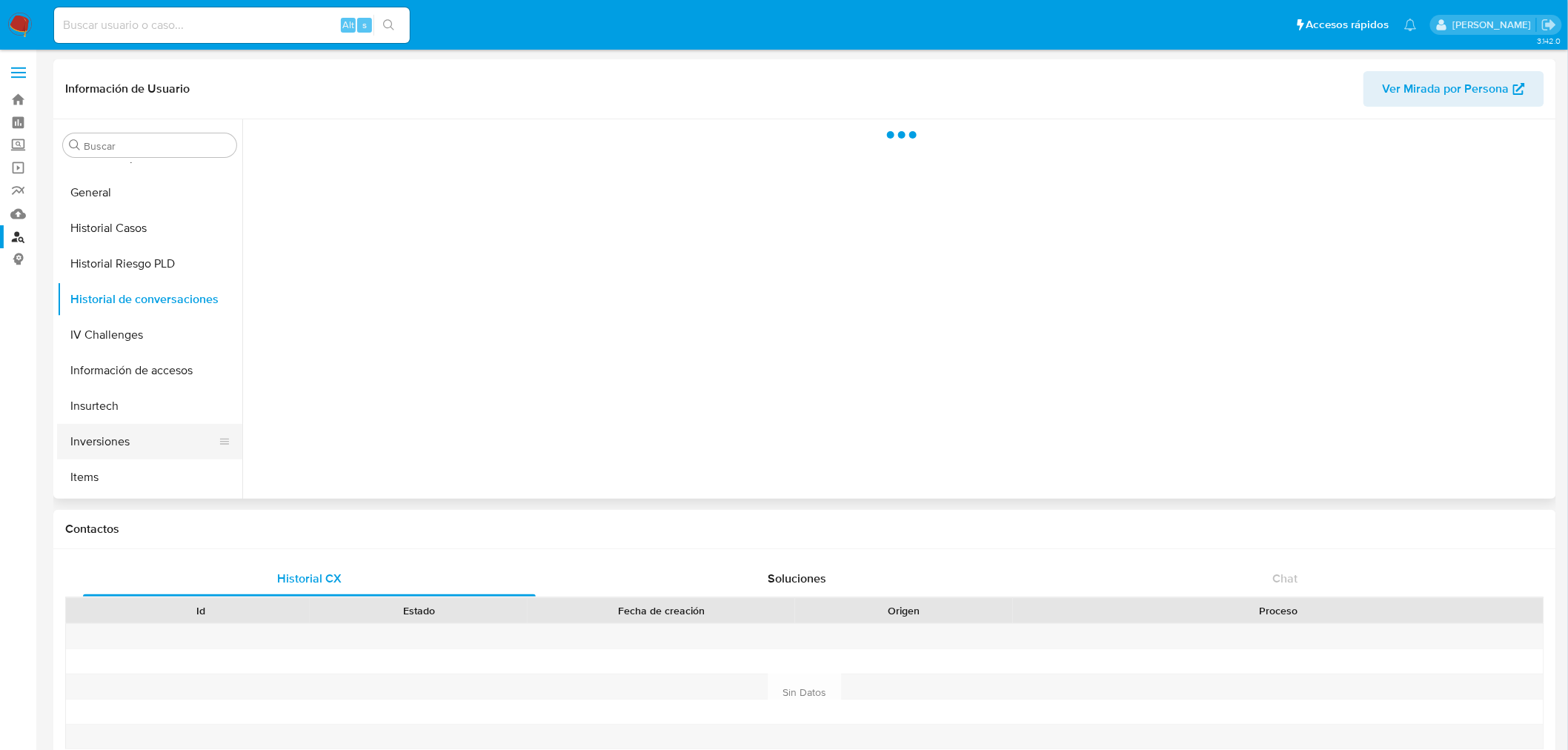 click on "Inversiones" at bounding box center (144, 442) 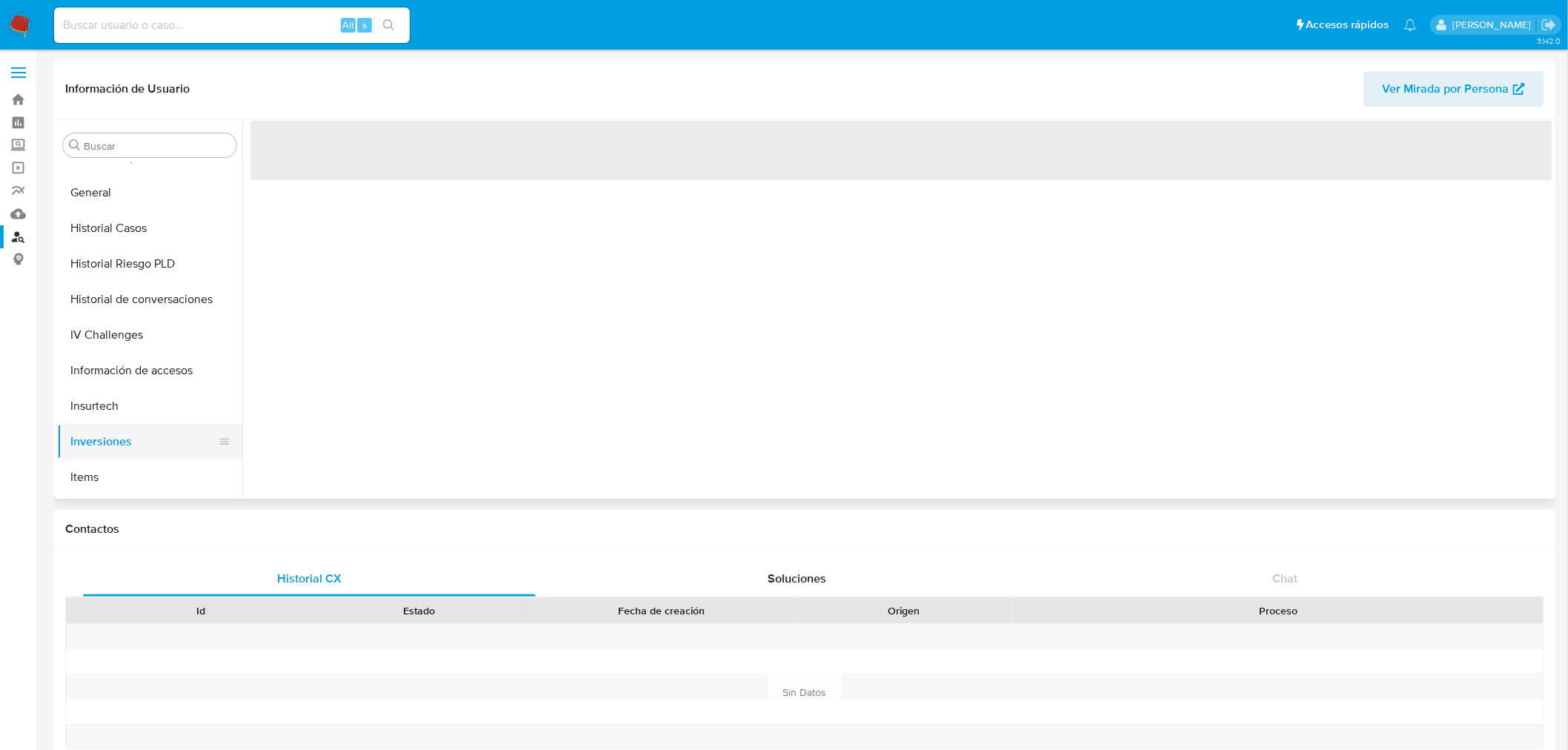 drag, startPoint x: 119, startPoint y: 485, endPoint x: 117, endPoint y: 455, distance: 30.06659 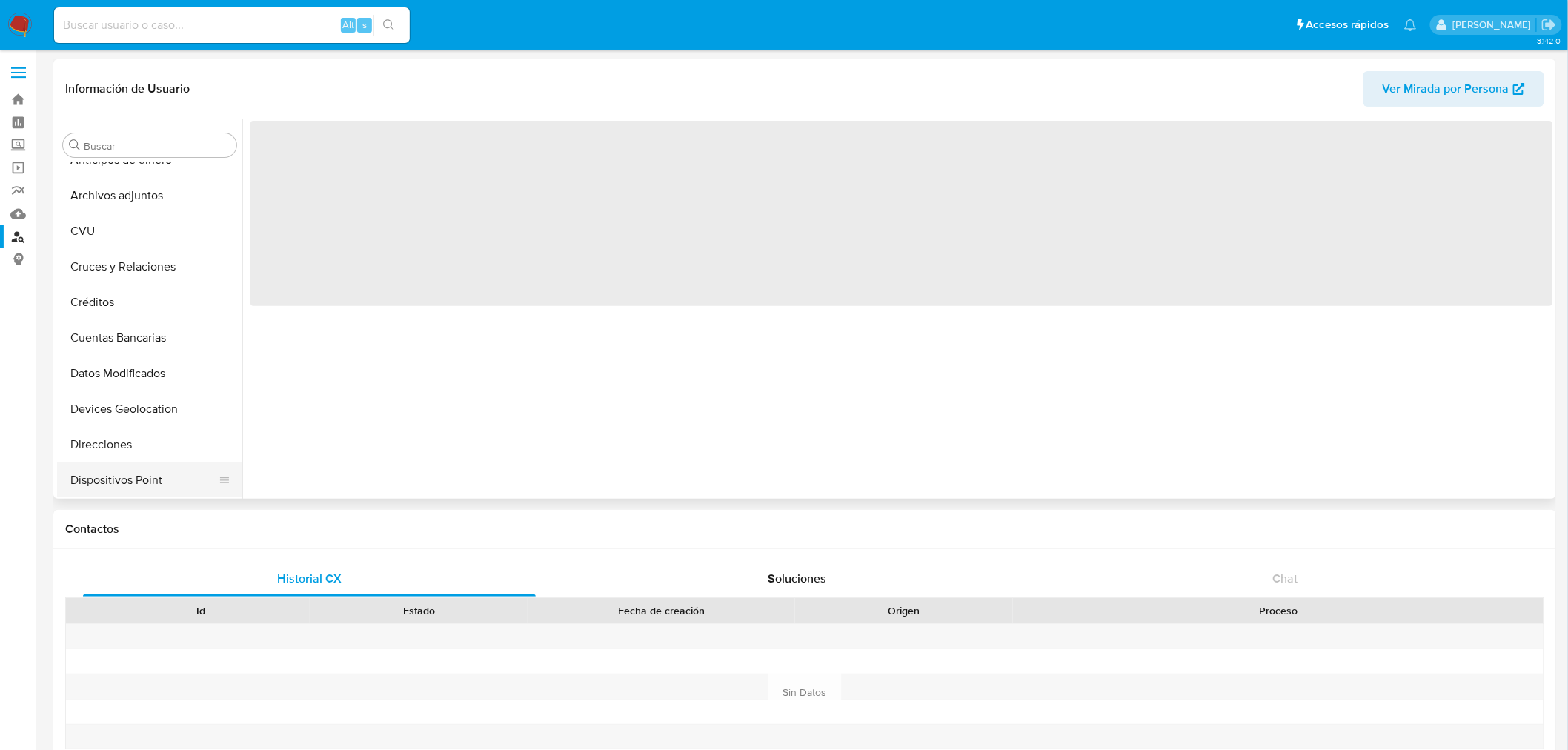 scroll, scrollTop: 0, scrollLeft: 0, axis: both 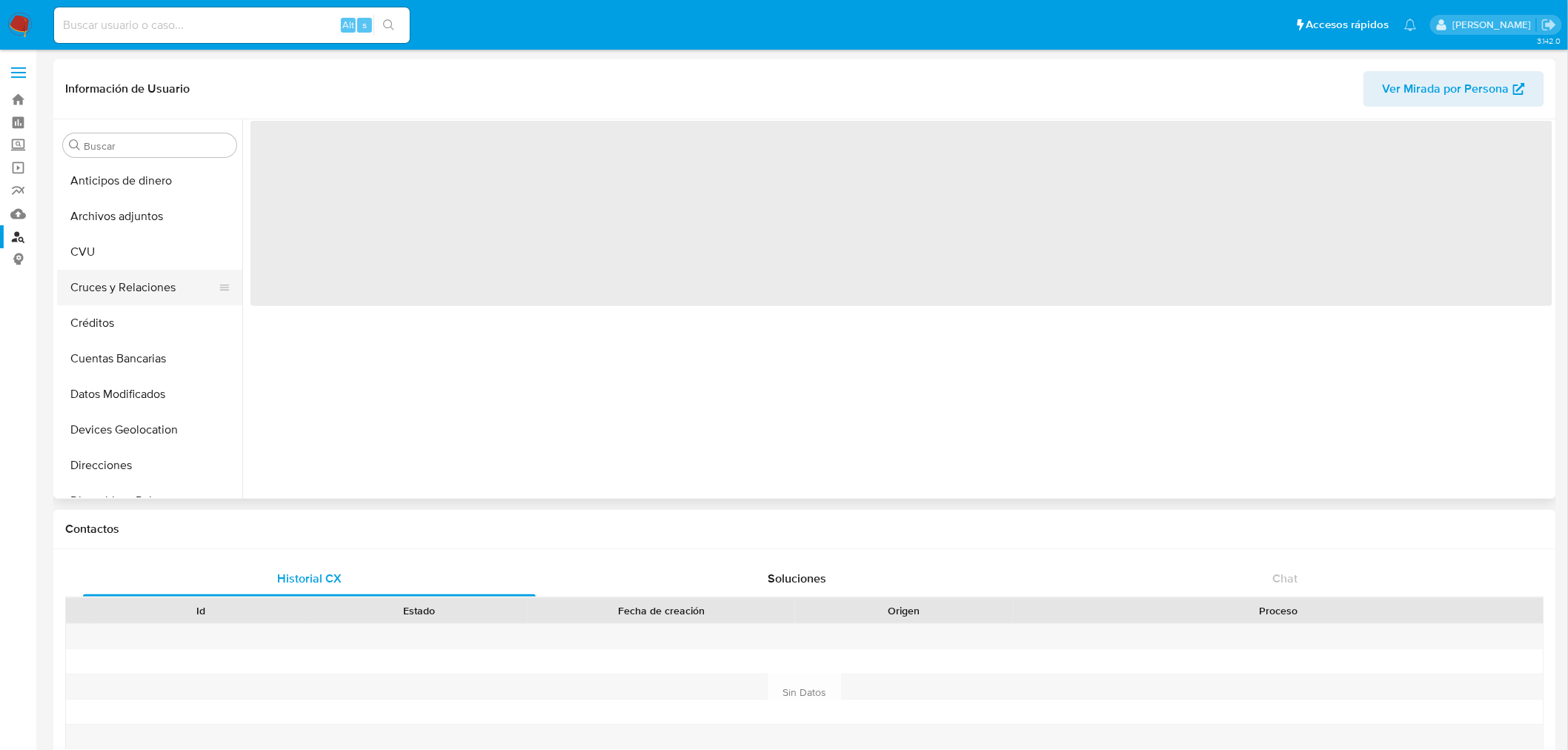 click on "Cruces y Relaciones" at bounding box center [144, 288] 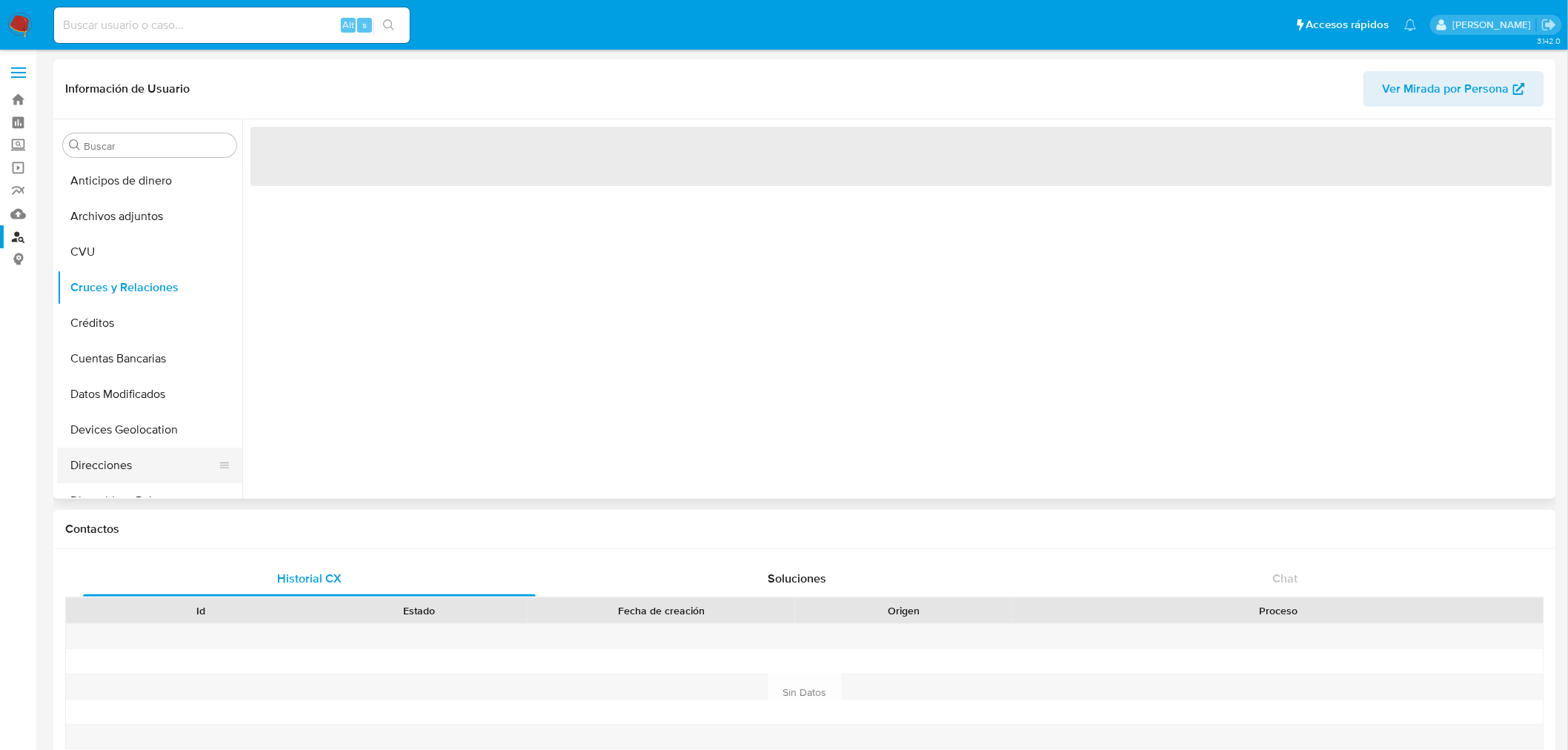click on "Direcciones" at bounding box center (144, 465) 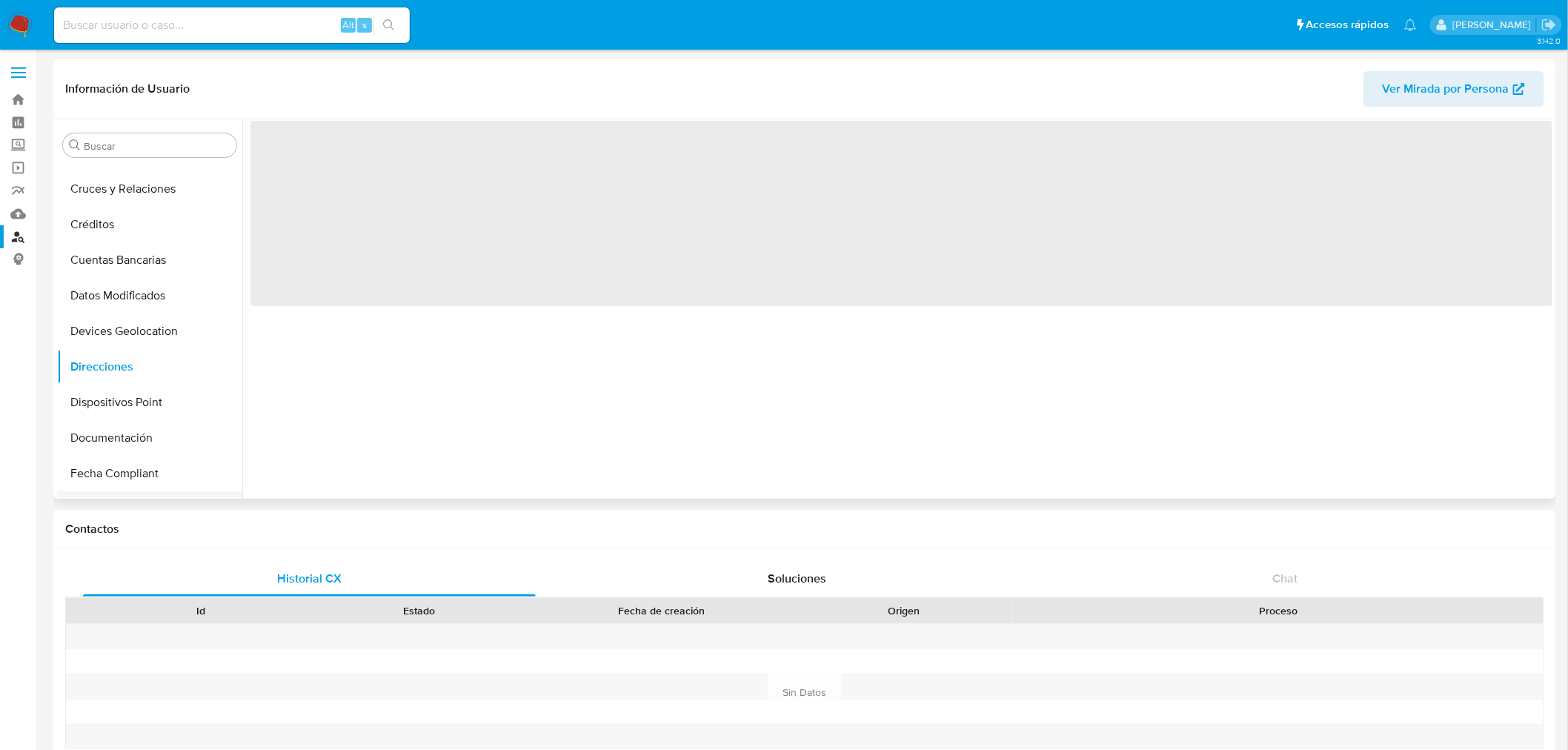 scroll, scrollTop: 165, scrollLeft: 0, axis: vertical 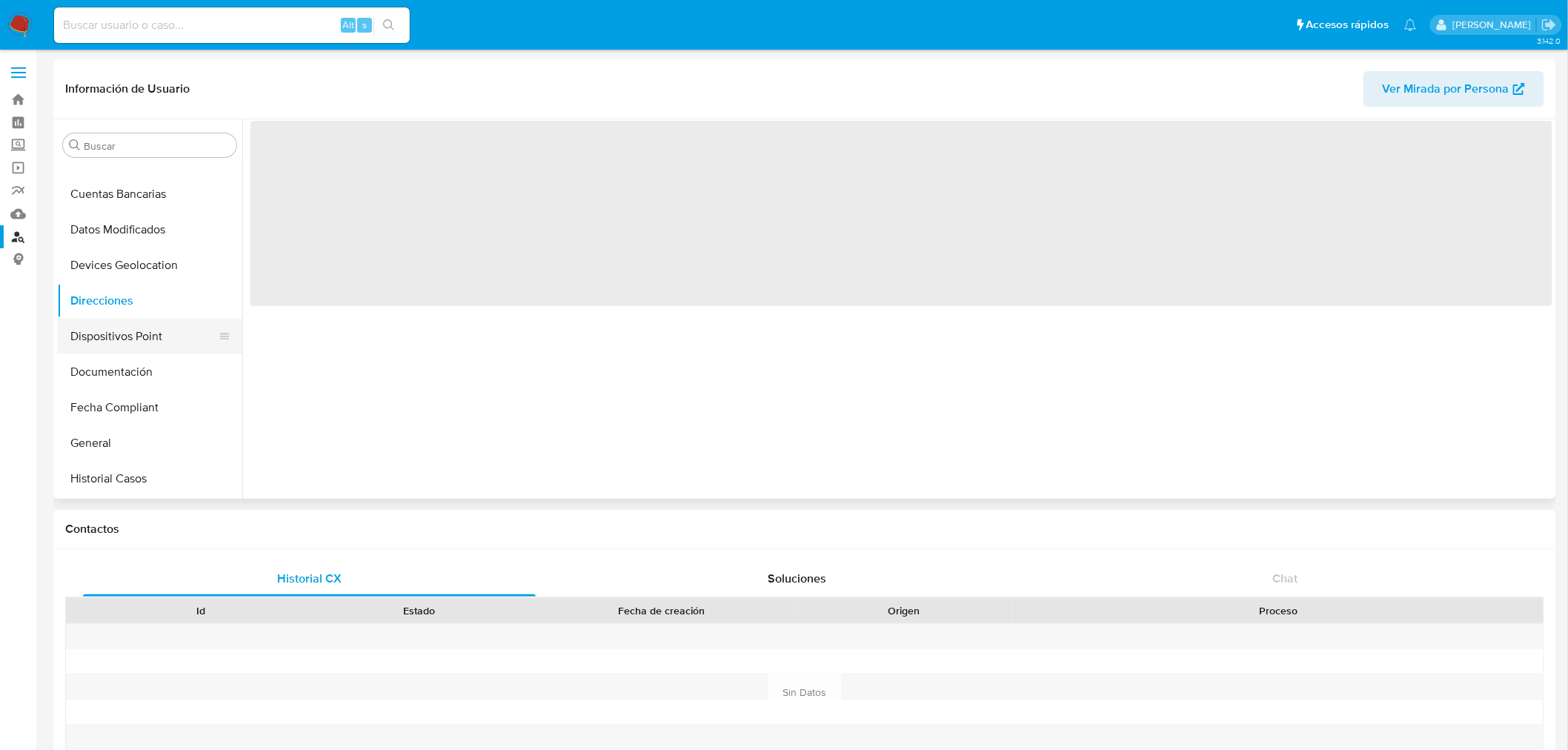 click on "Dispositivos Point" at bounding box center [144, 336] 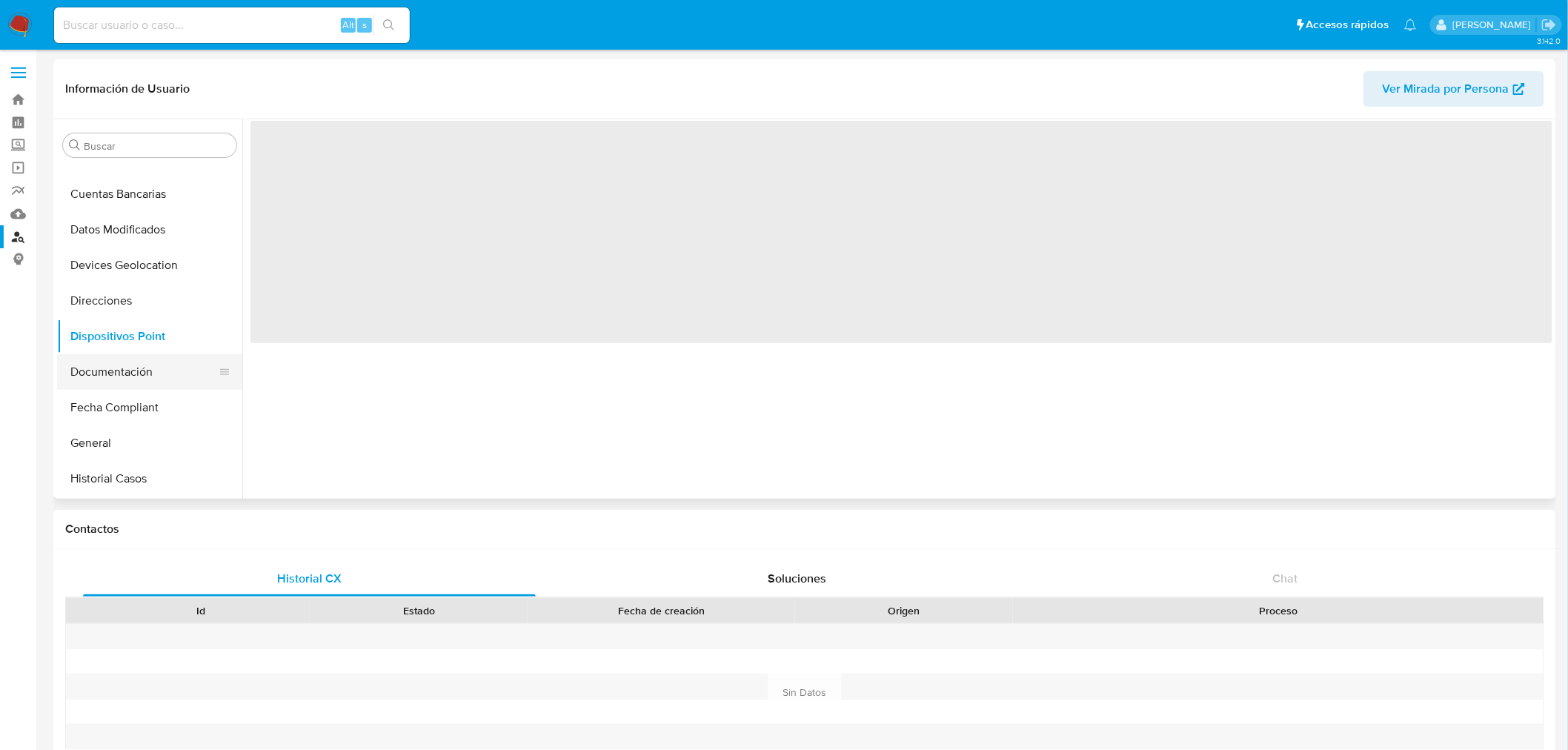 click on "Documentación" at bounding box center [144, 372] 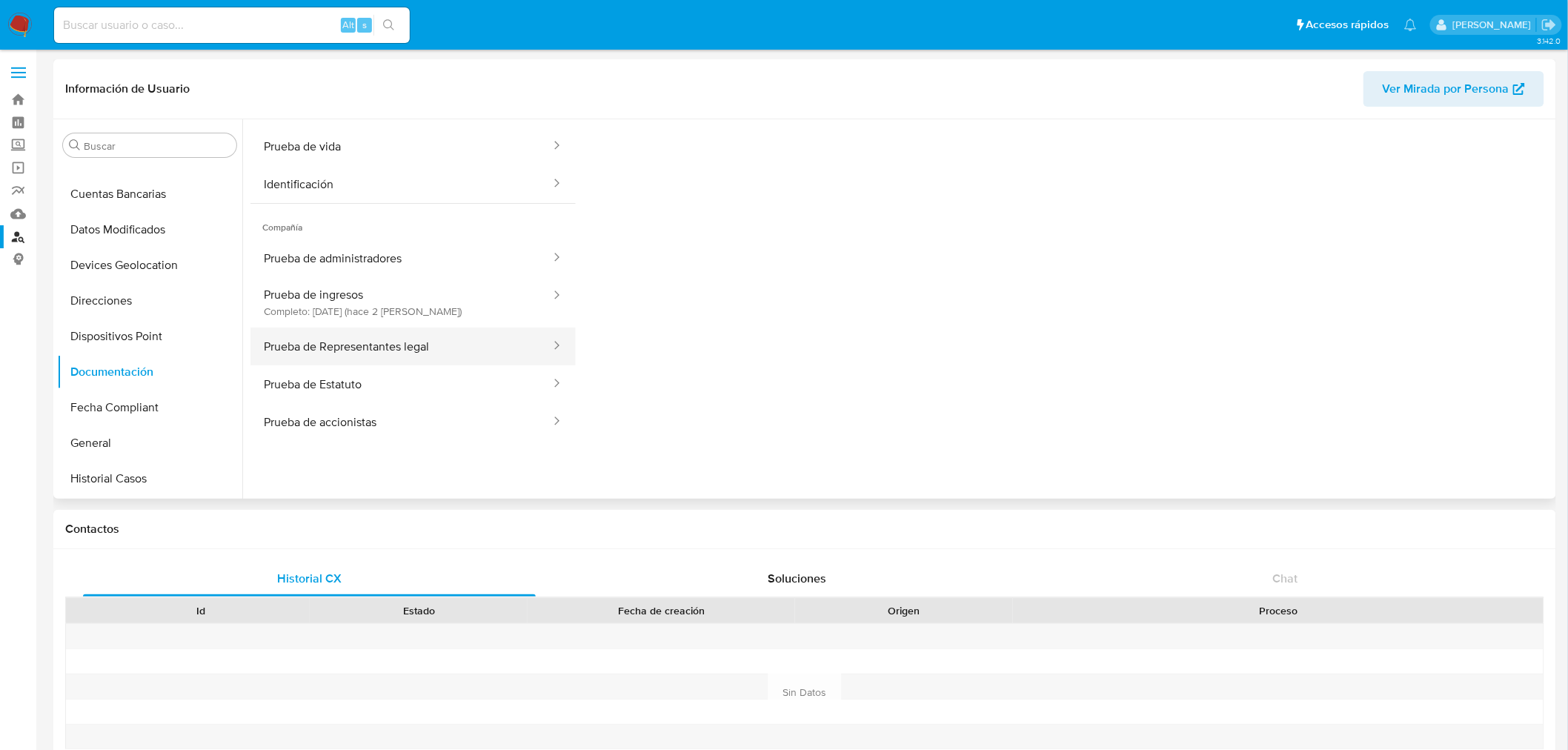 scroll, scrollTop: 120, scrollLeft: 0, axis: vertical 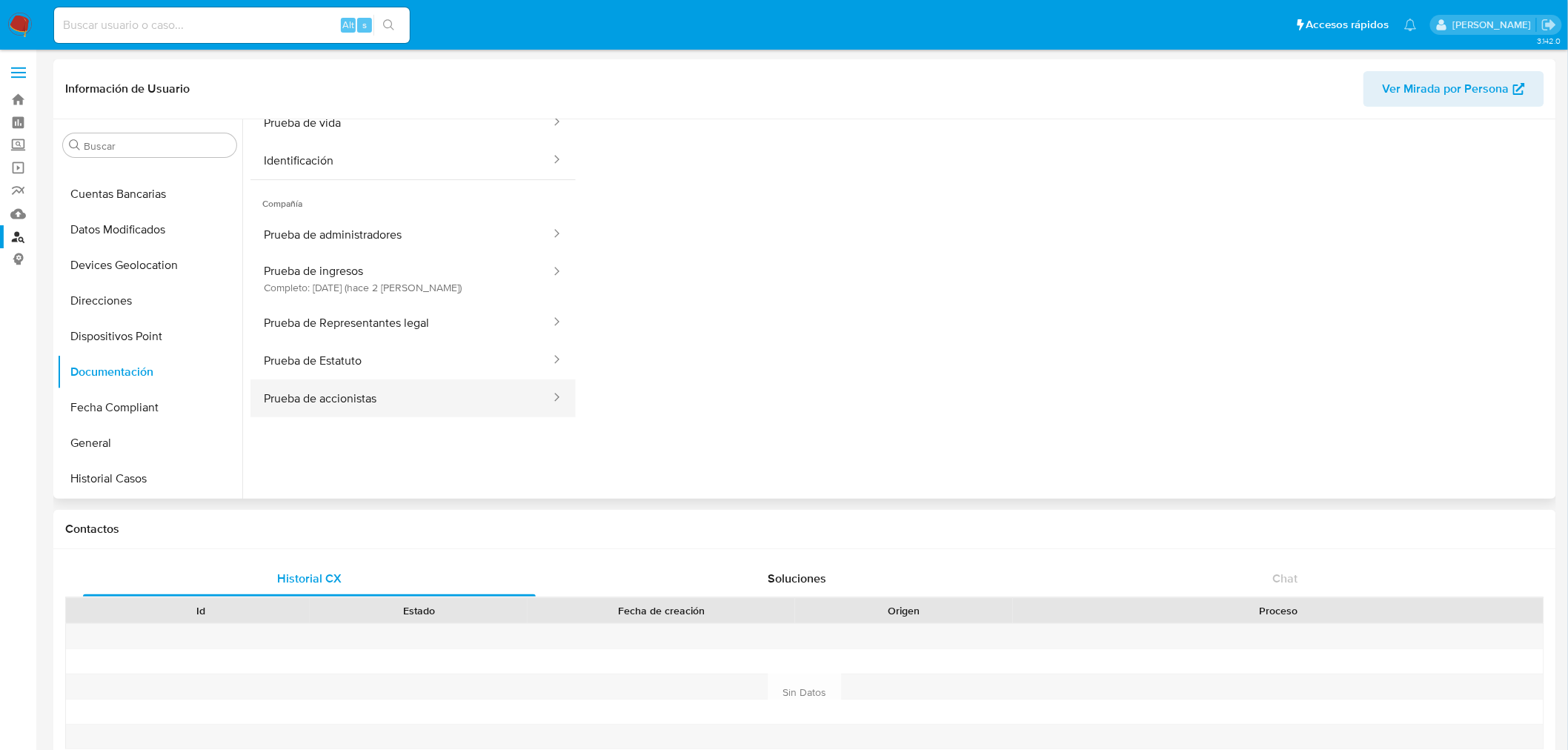click on "Prueba de accionistas" at bounding box center [401, 398] 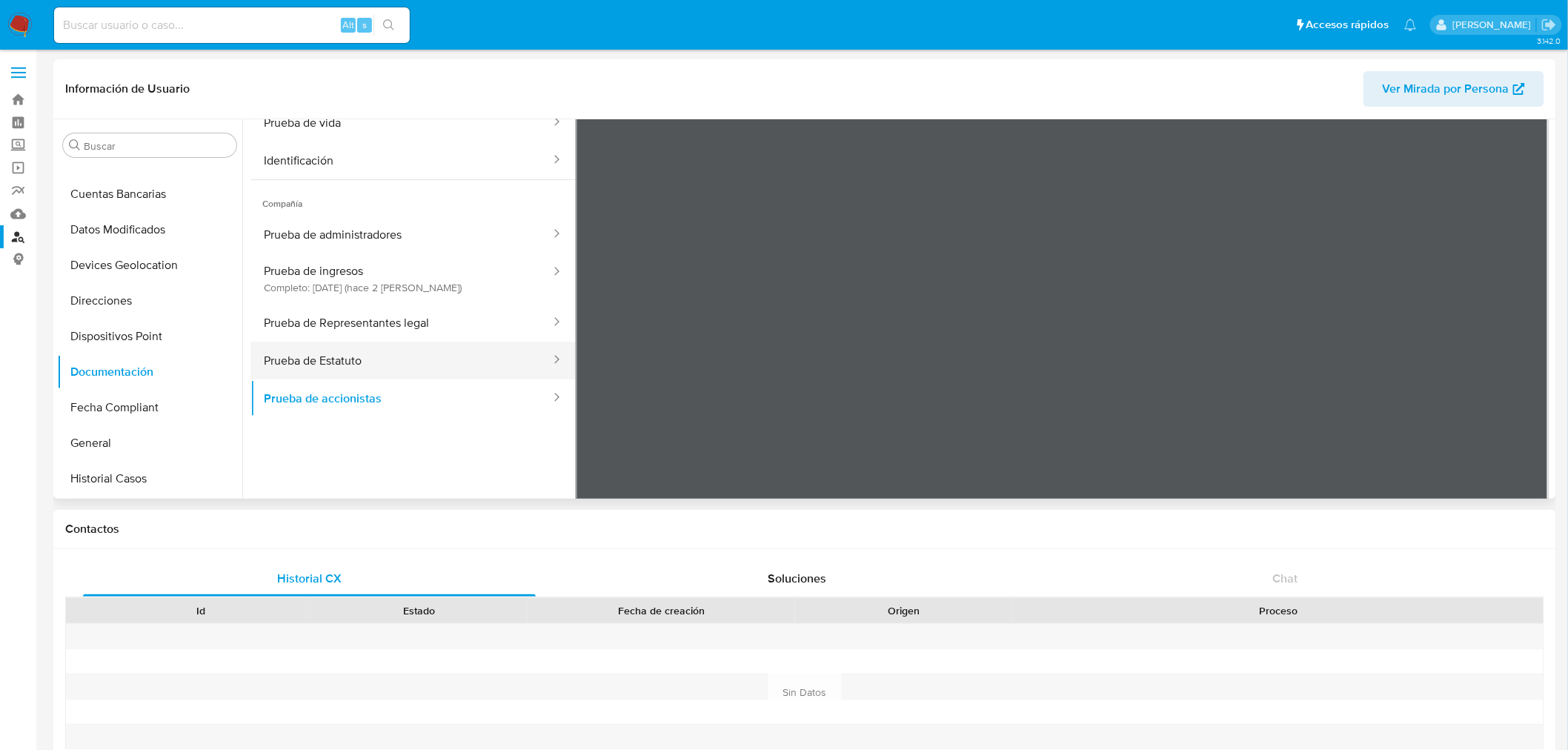 scroll, scrollTop: 65, scrollLeft: 0, axis: vertical 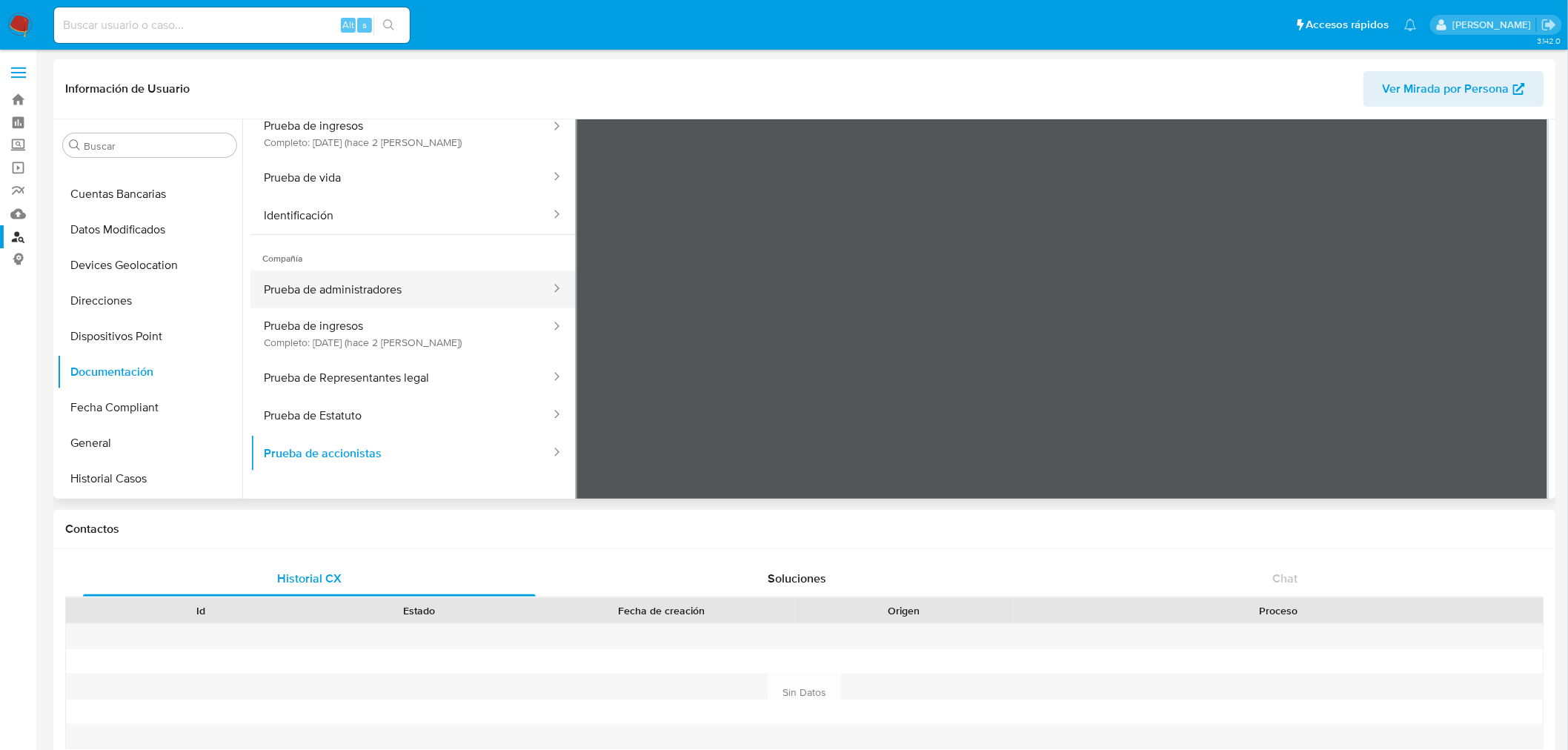 click on "Prueba de administradores" at bounding box center [401, 289] 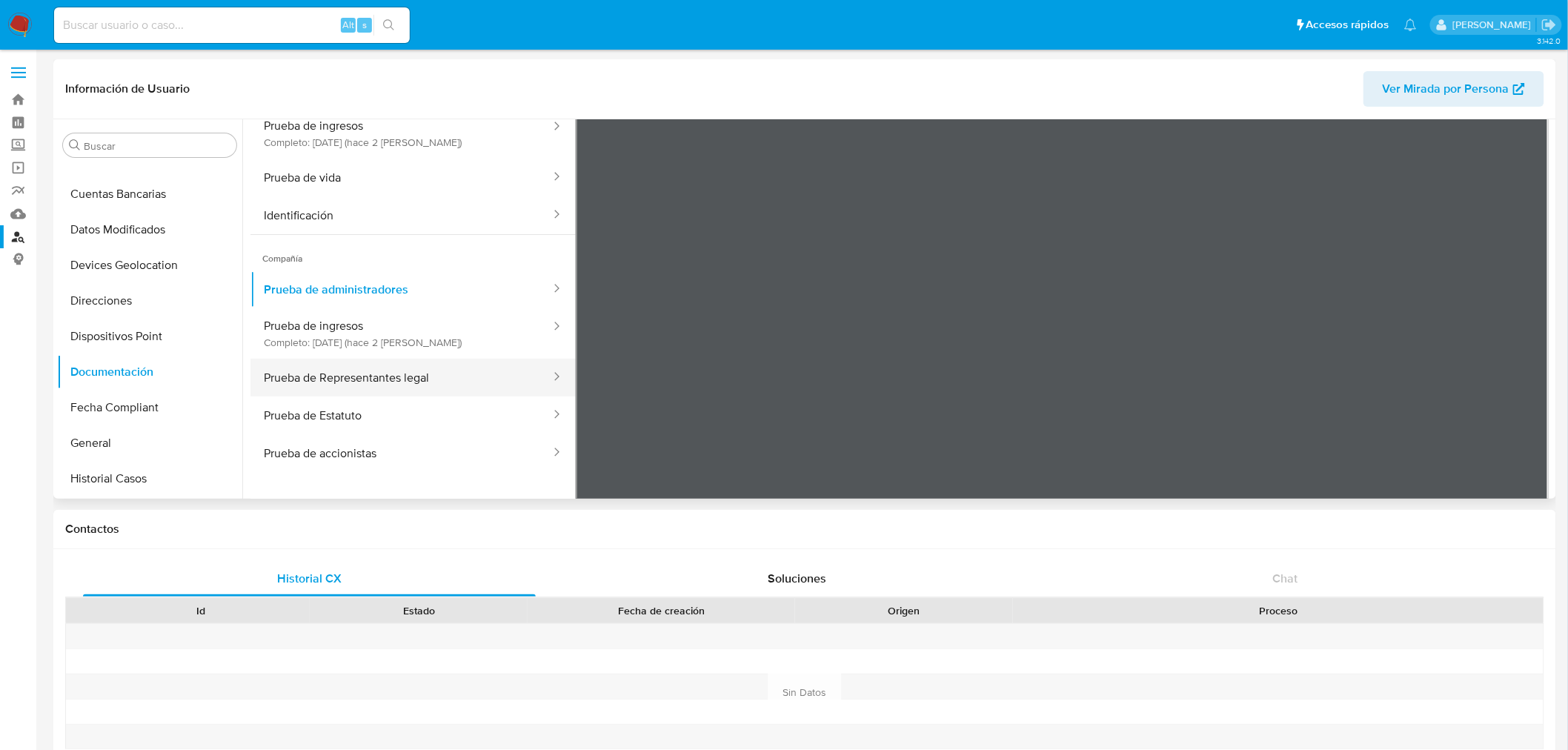 click on "Prueba de Representantes legal" at bounding box center [401, 377] 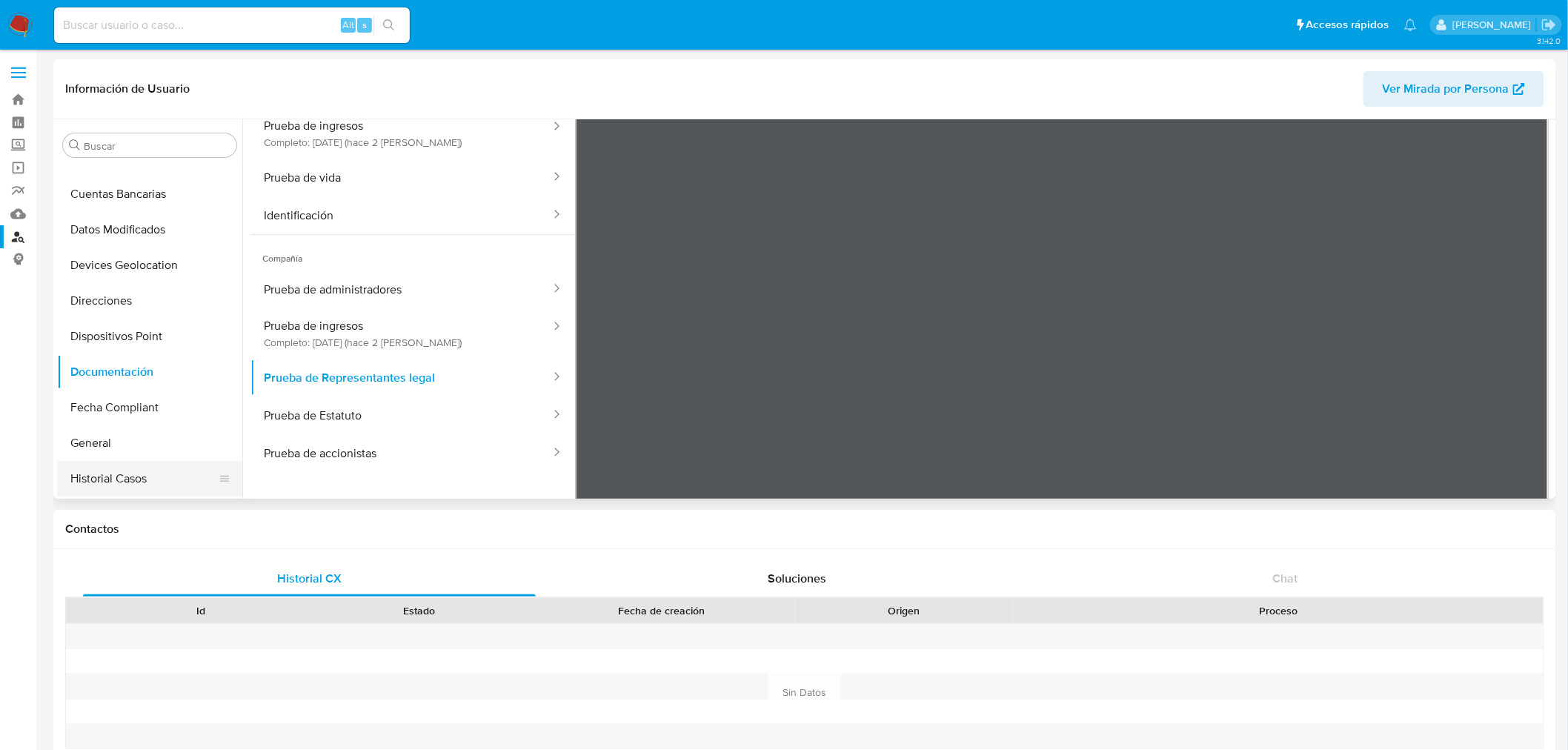 scroll, scrollTop: 247, scrollLeft: 0, axis: vertical 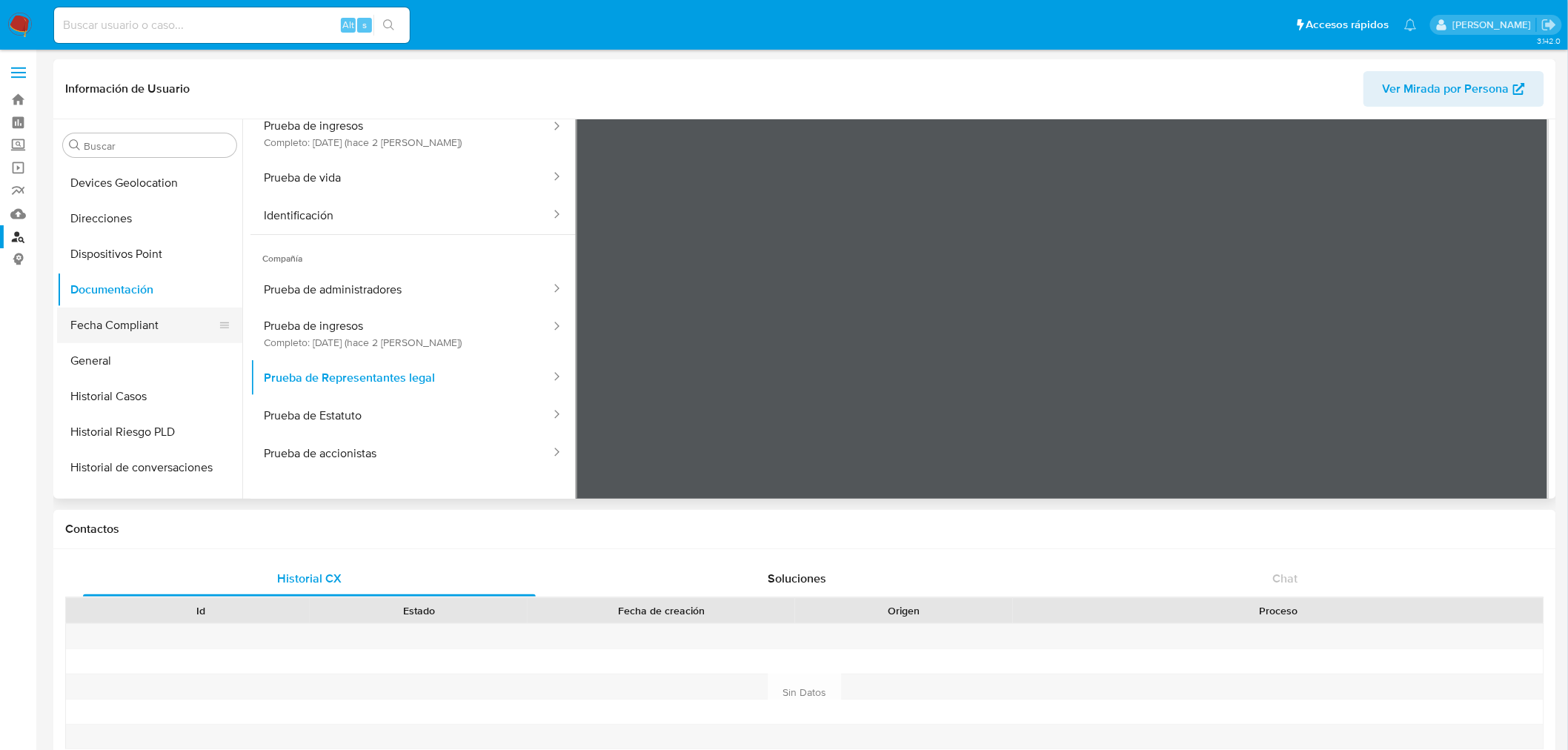 click on "Fecha Compliant" at bounding box center [144, 325] 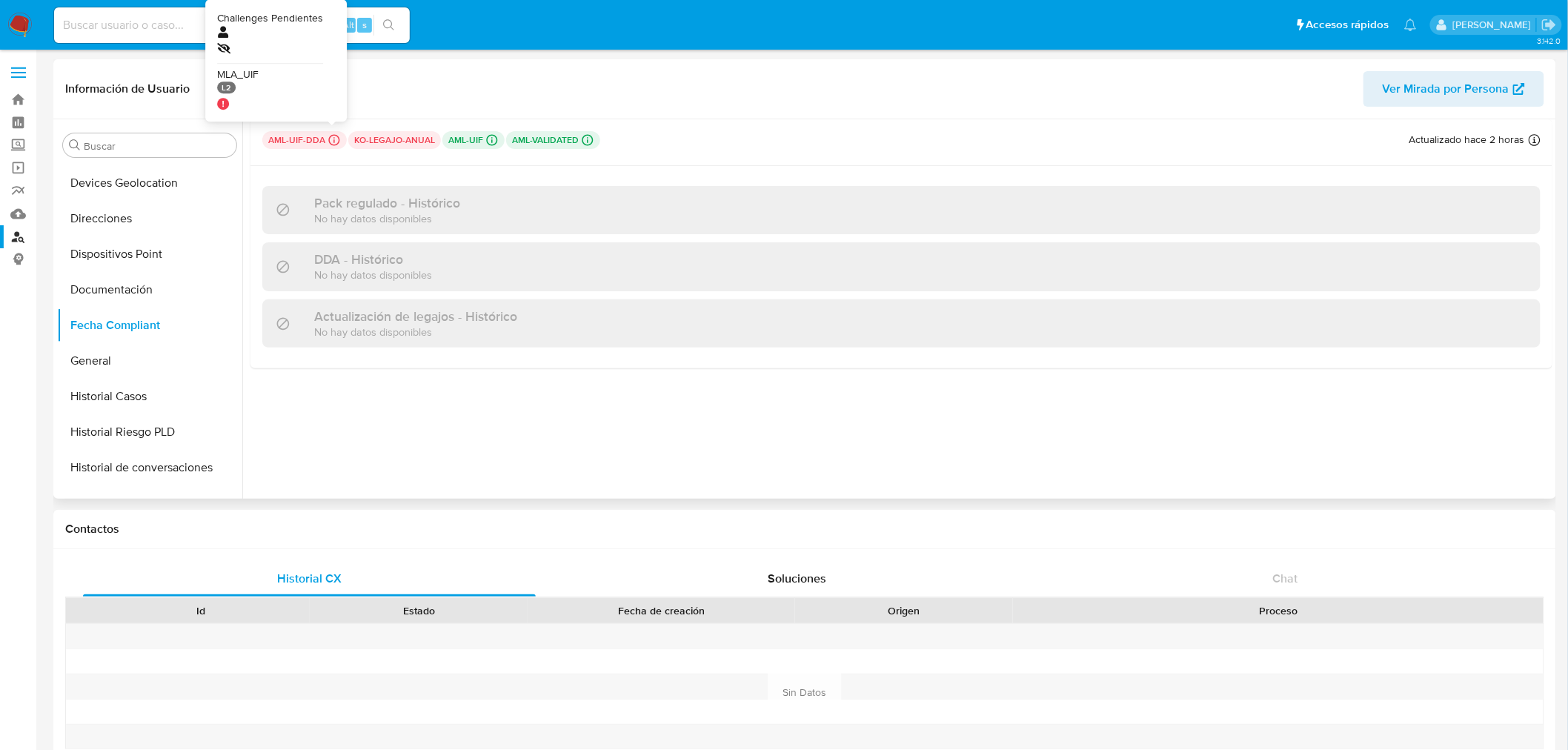click 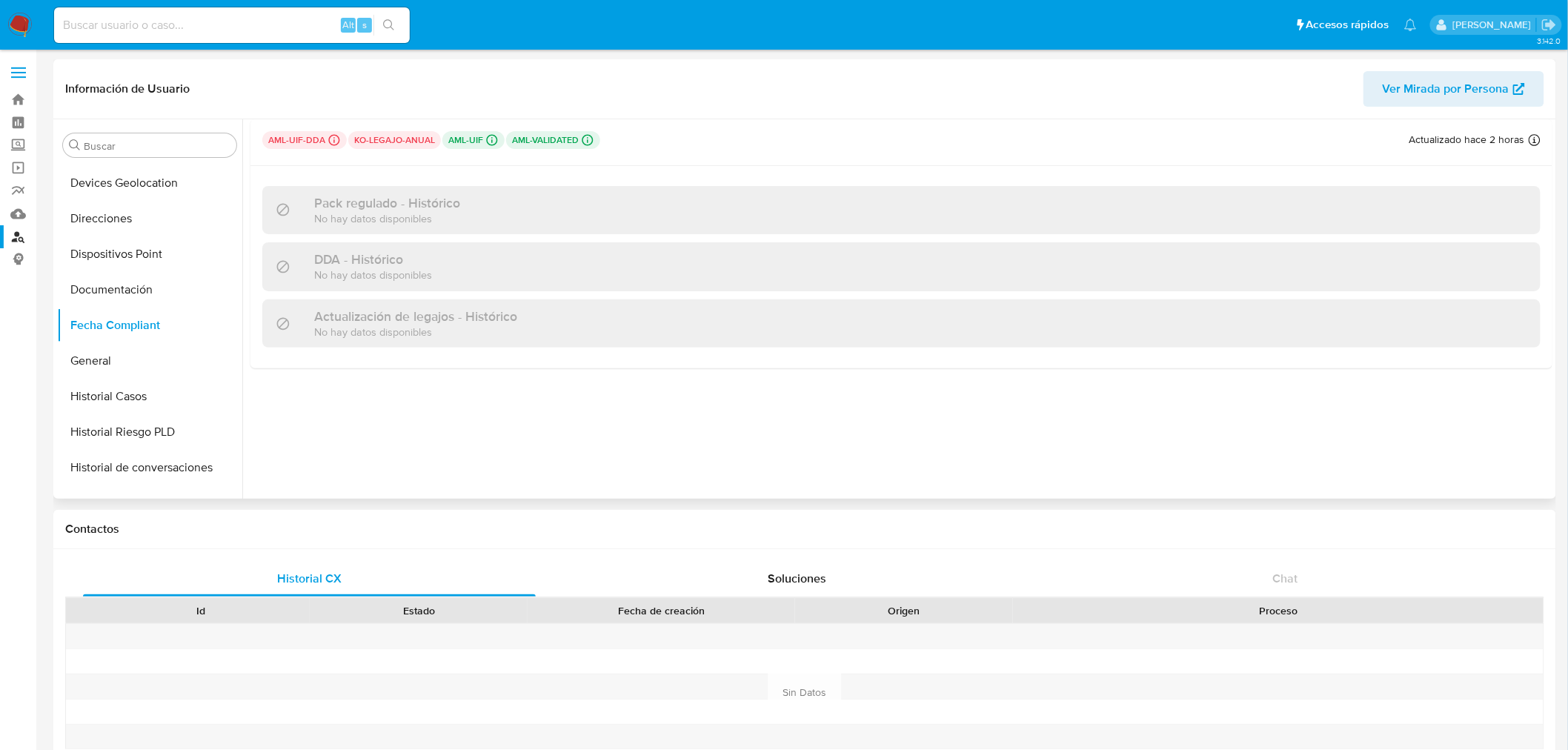 click on "aml-uif-dda   Challenges Pendientes MLA_UIF L2" at bounding box center (305, 140) 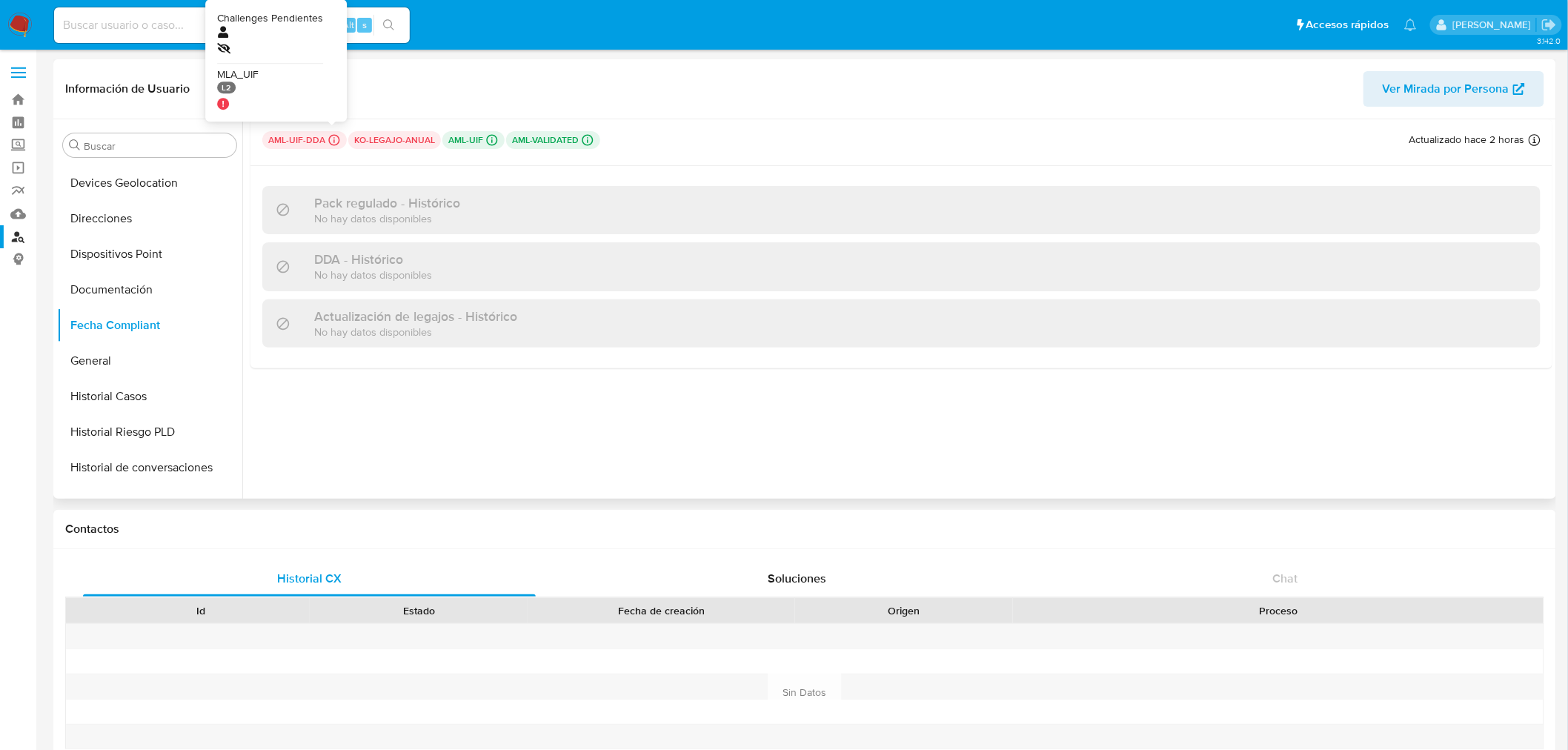 click 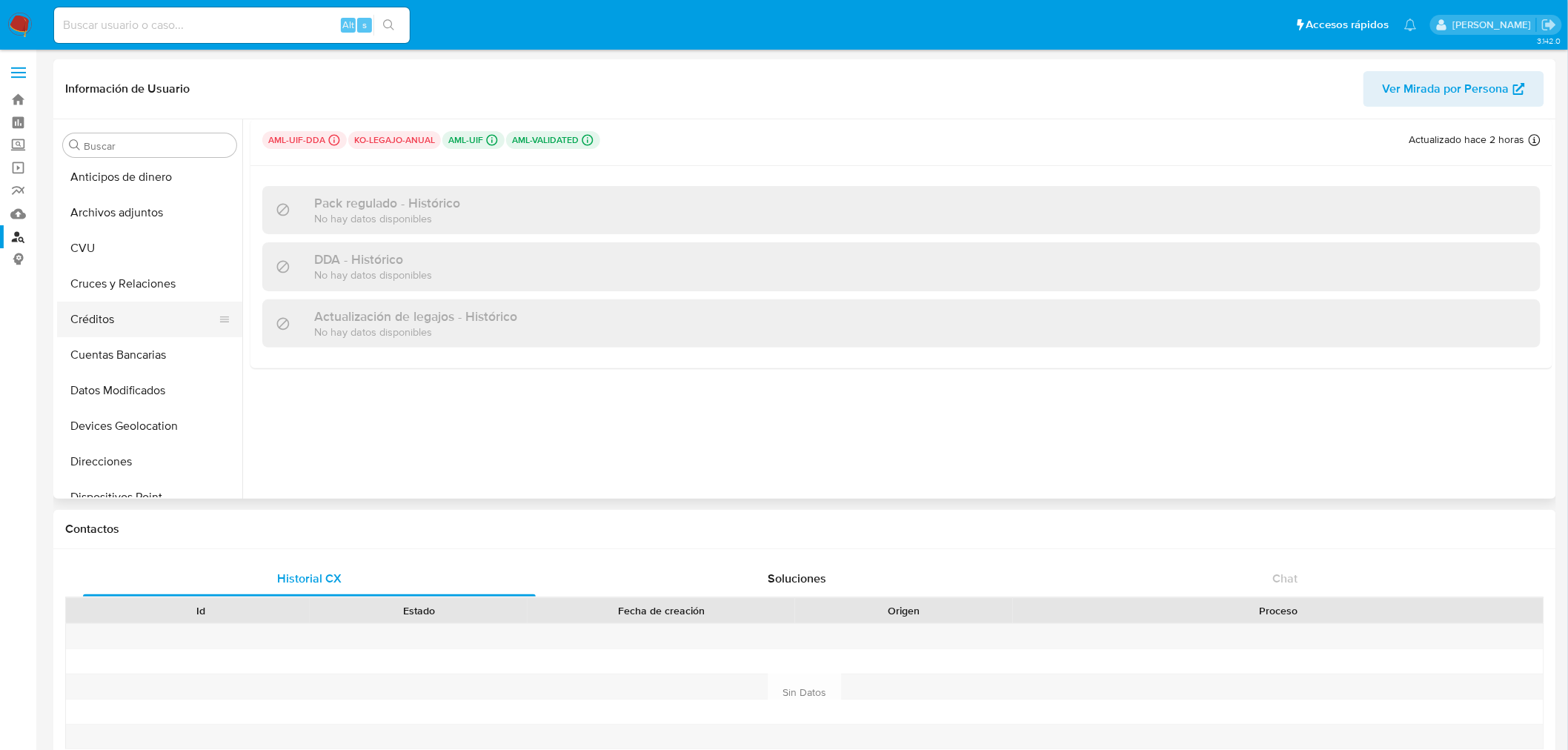 scroll, scrollTop: 0, scrollLeft: 0, axis: both 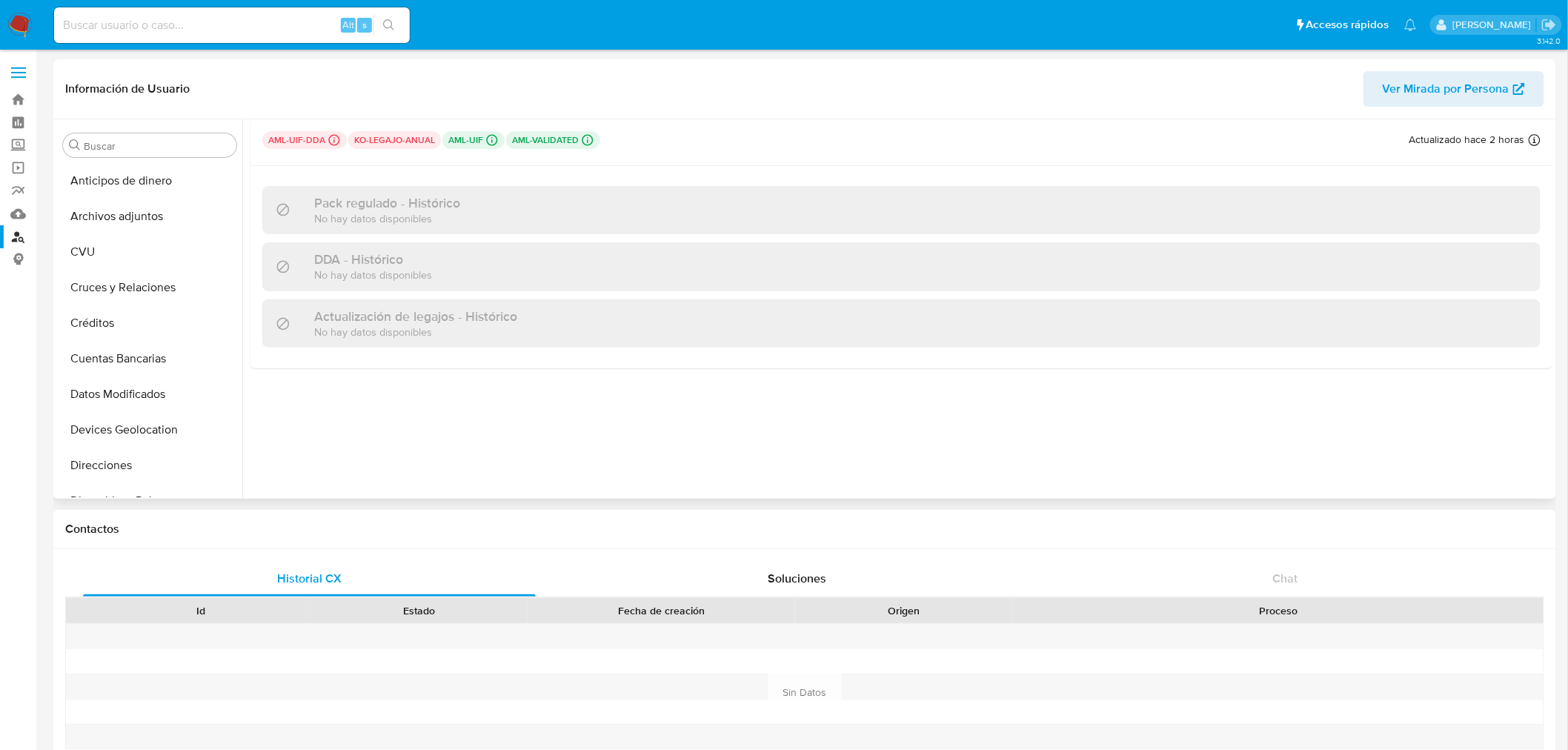 click on "ko-legajo-anual" at bounding box center [394, 140] 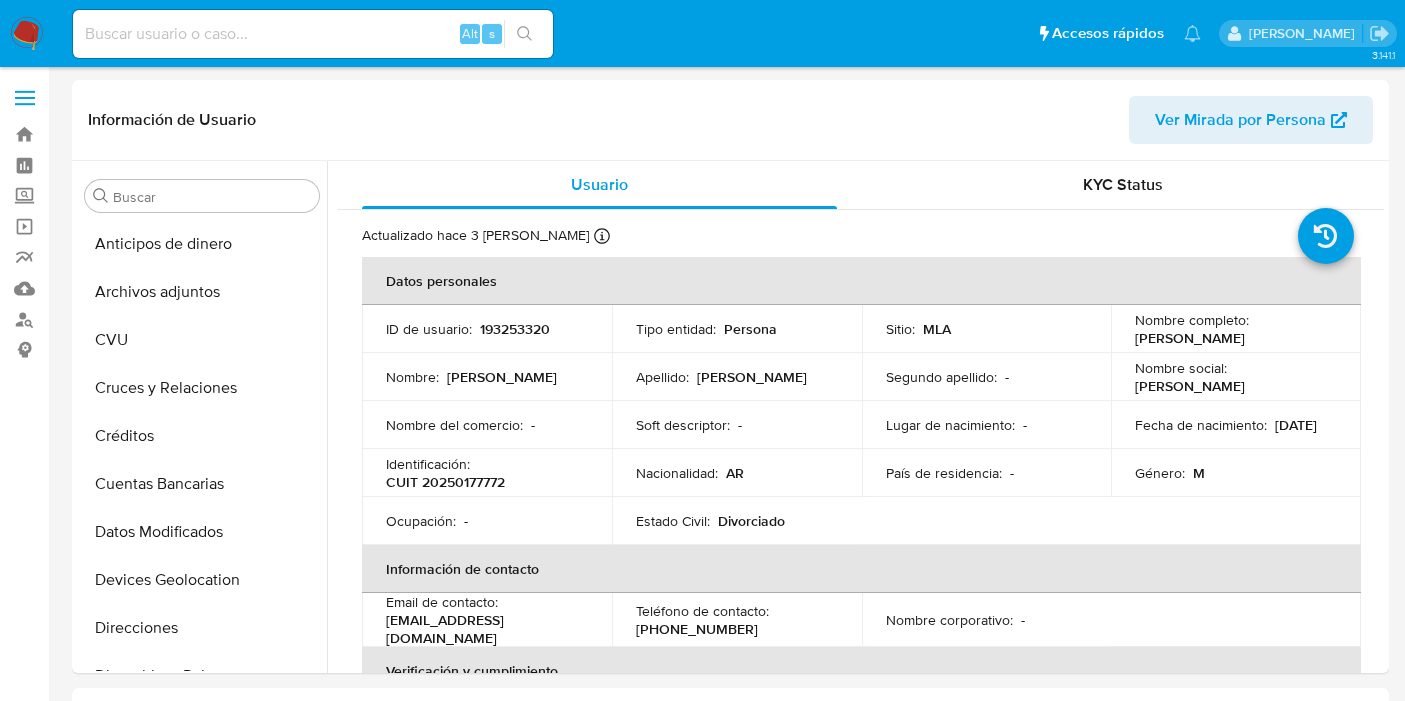 select on "10" 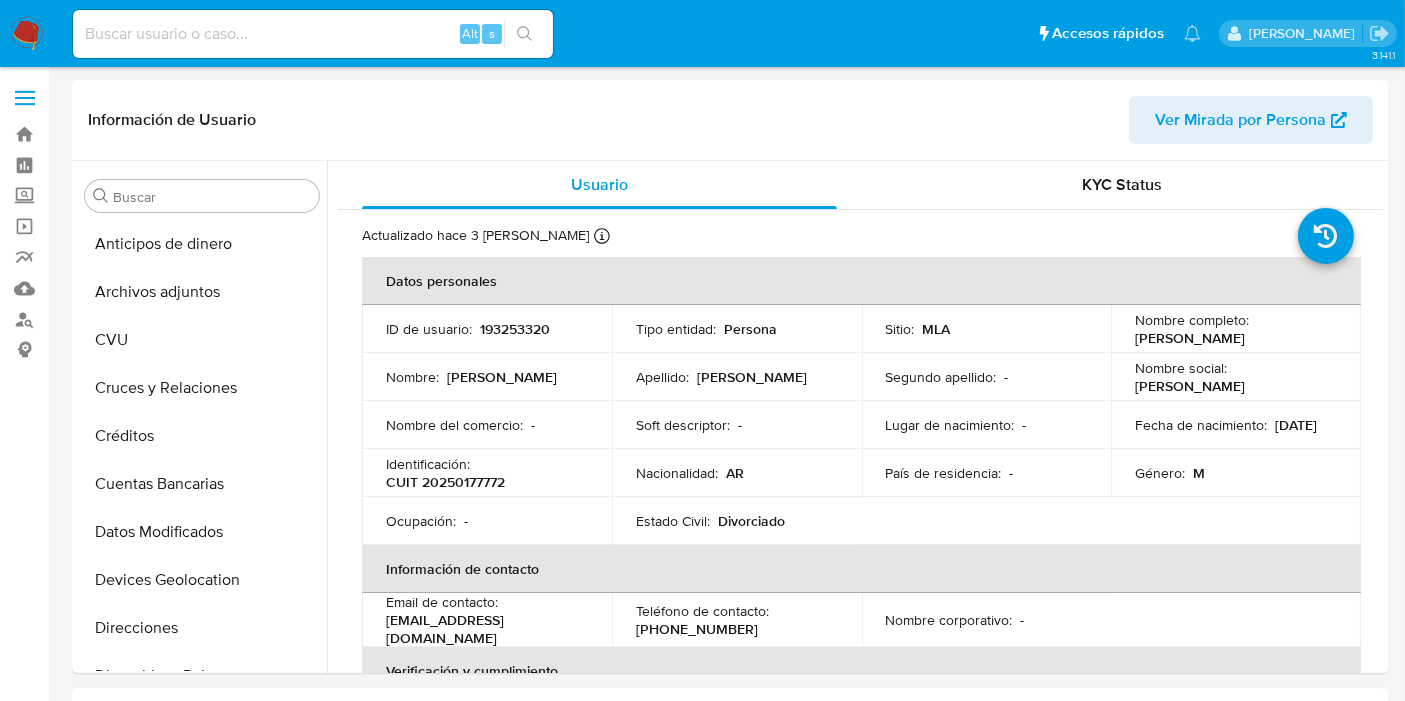 scroll, scrollTop: 891, scrollLeft: 0, axis: vertical 